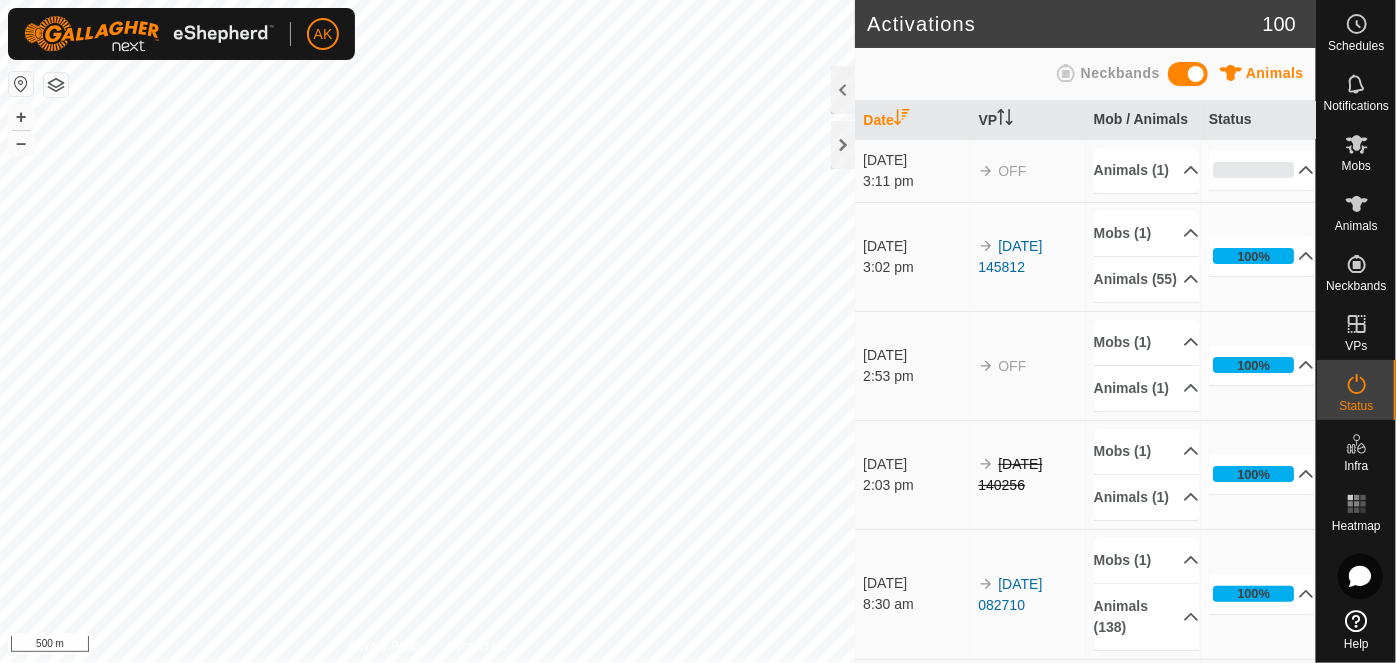 scroll, scrollTop: 0, scrollLeft: 0, axis: both 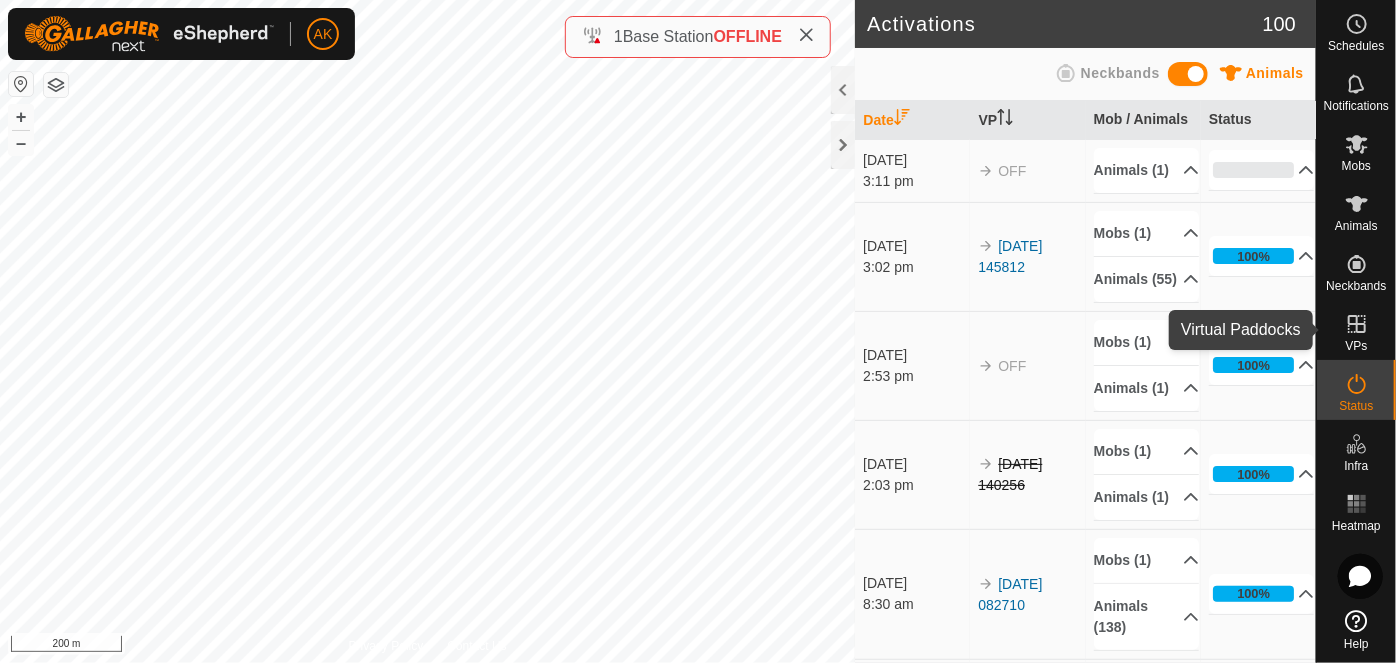 click 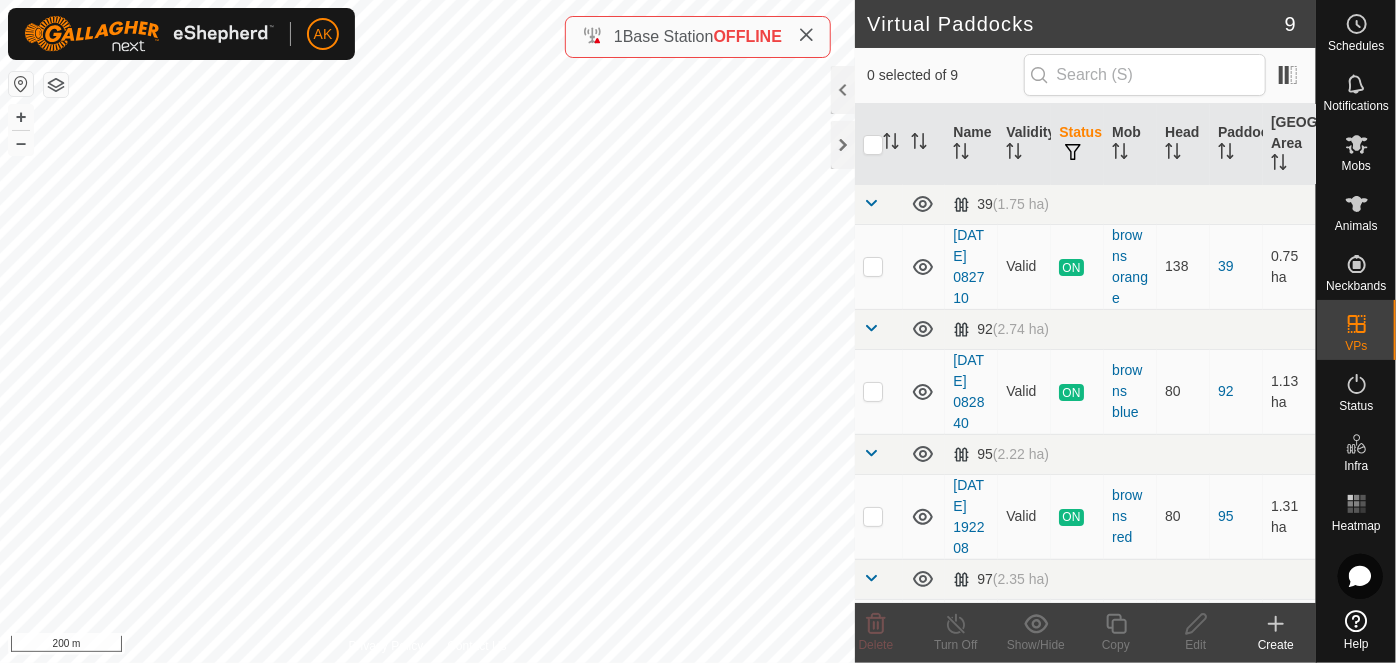 checkbox on "true" 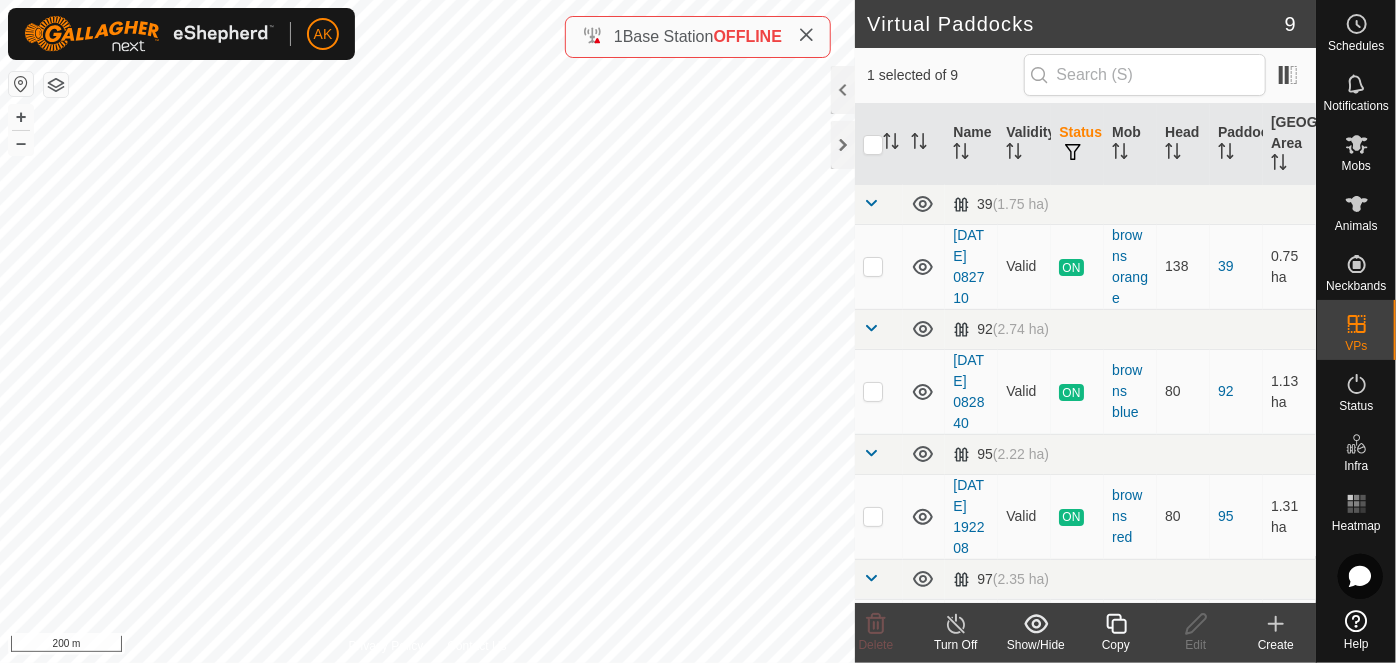 click 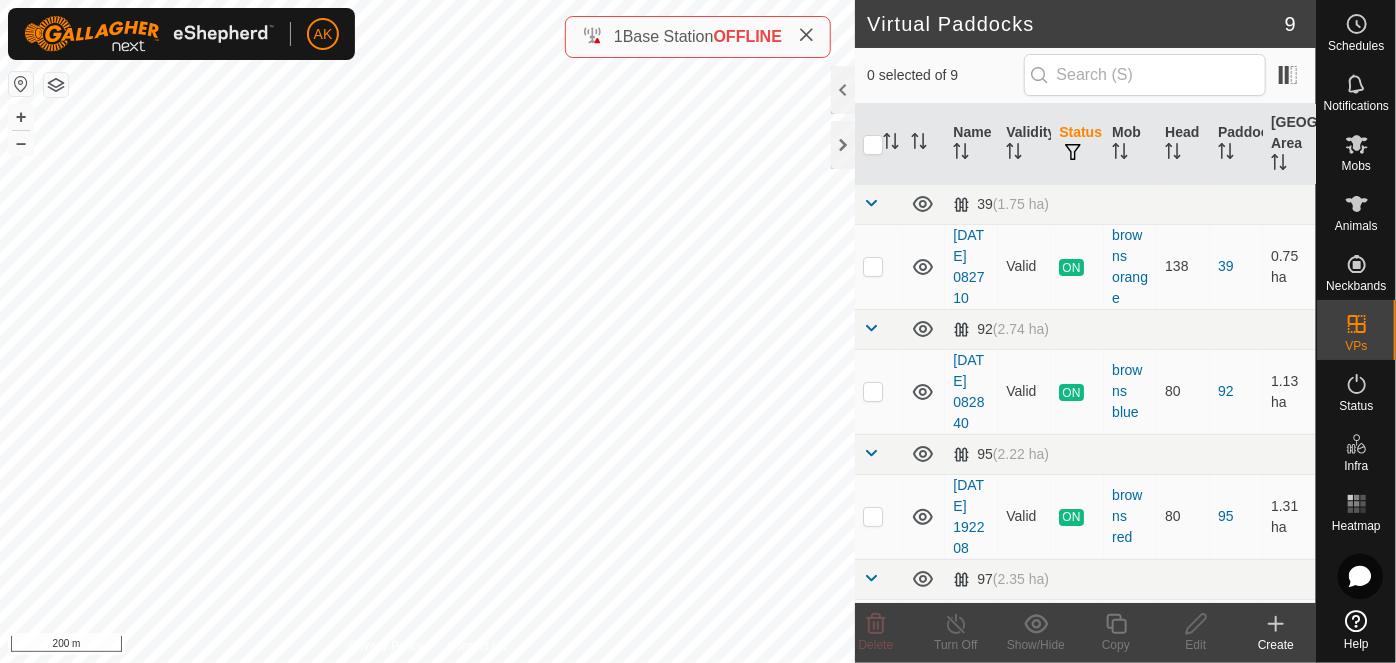 checkbox on "true" 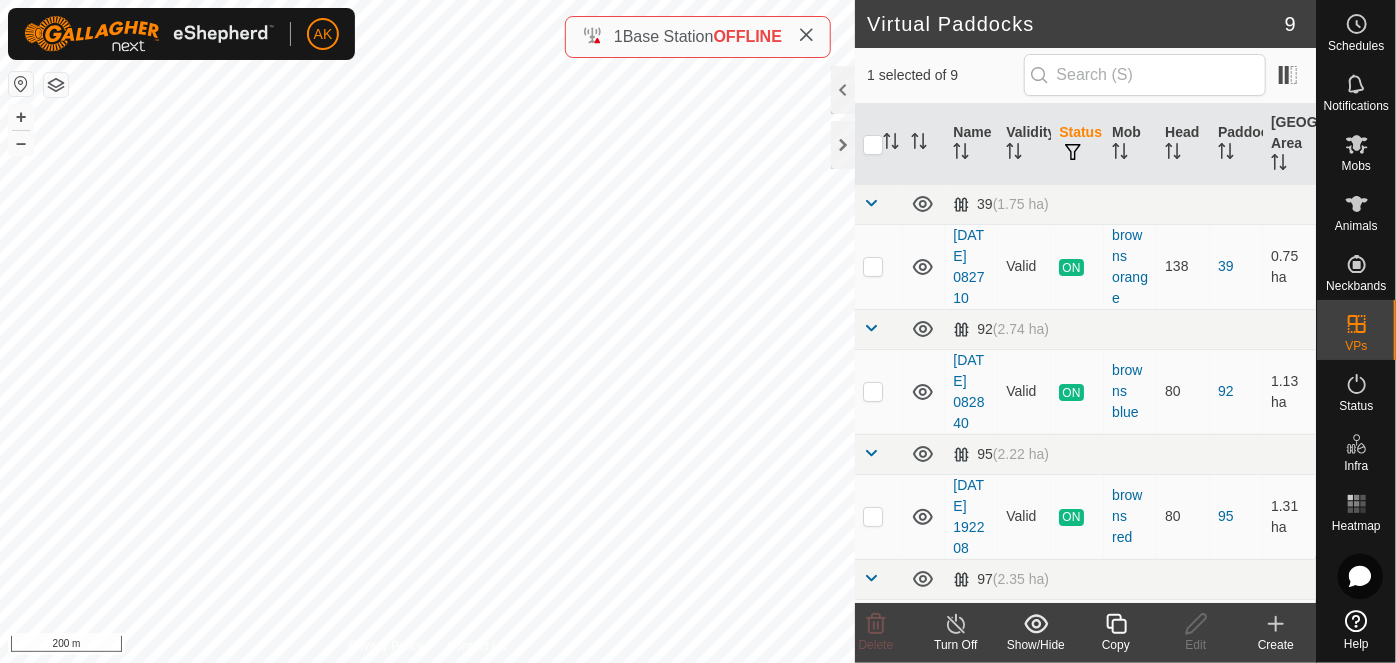 click 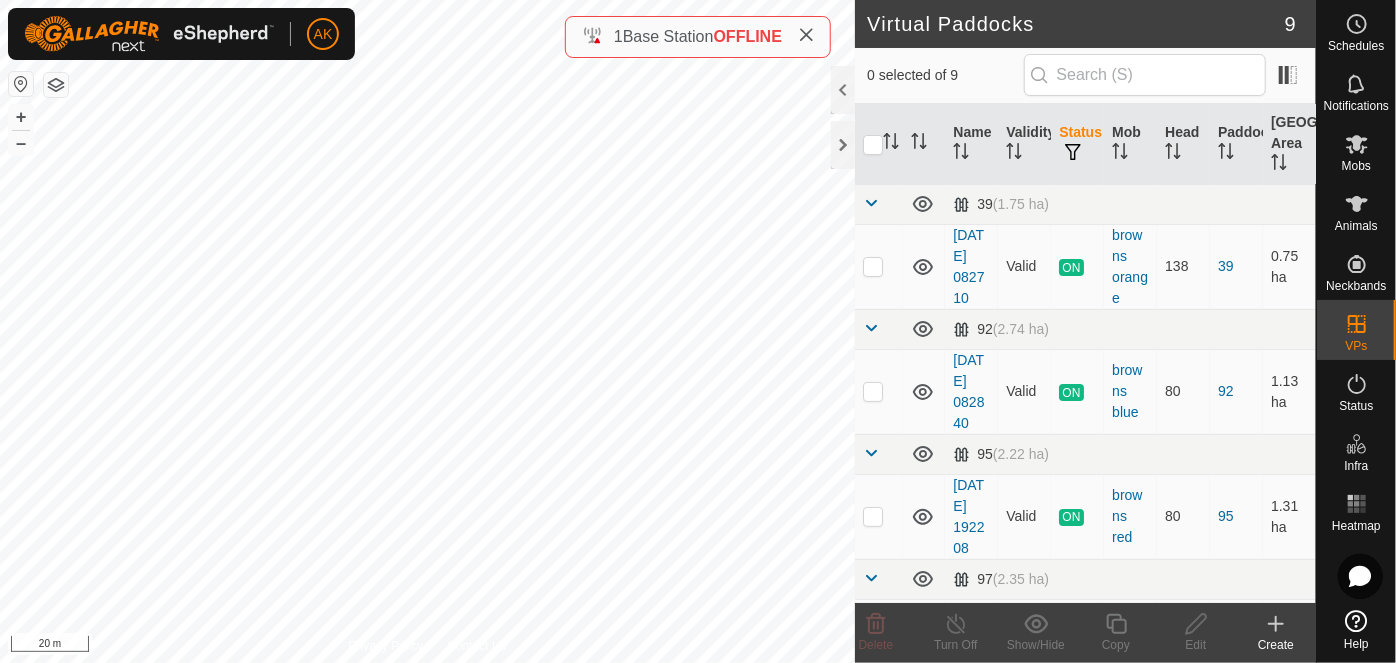 checkbox on "true" 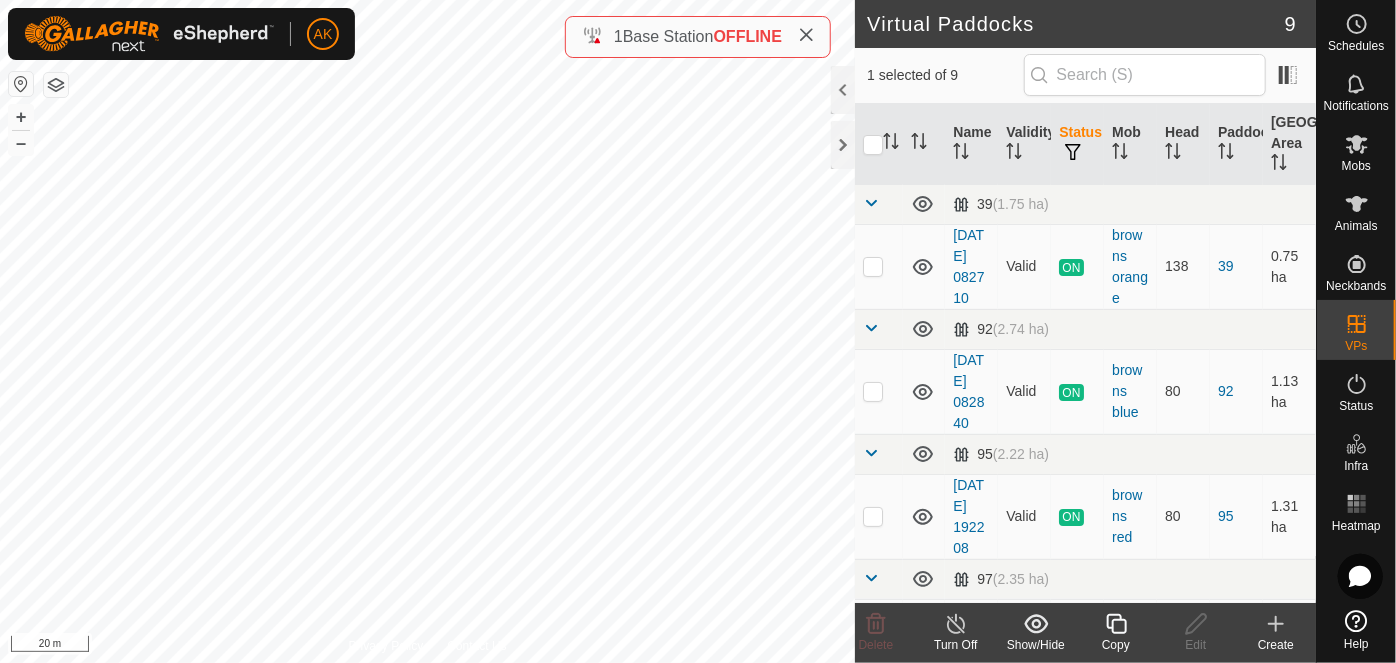 click 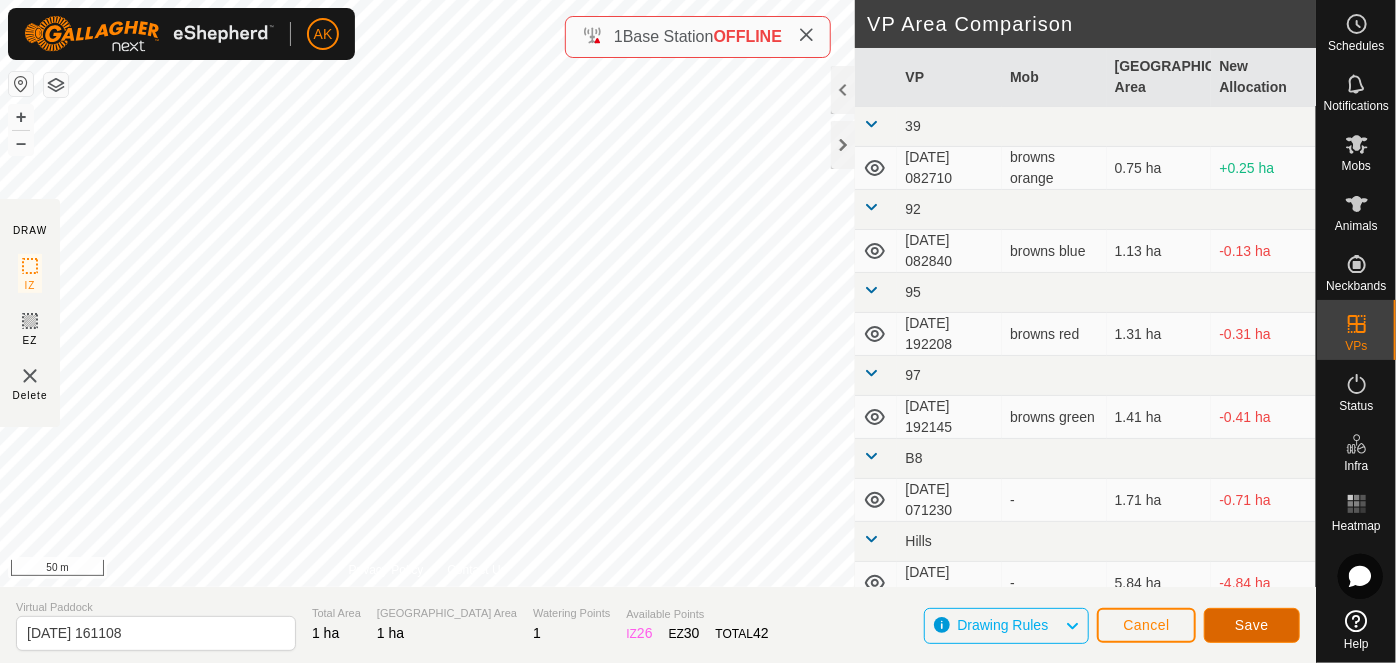 click on "Save" 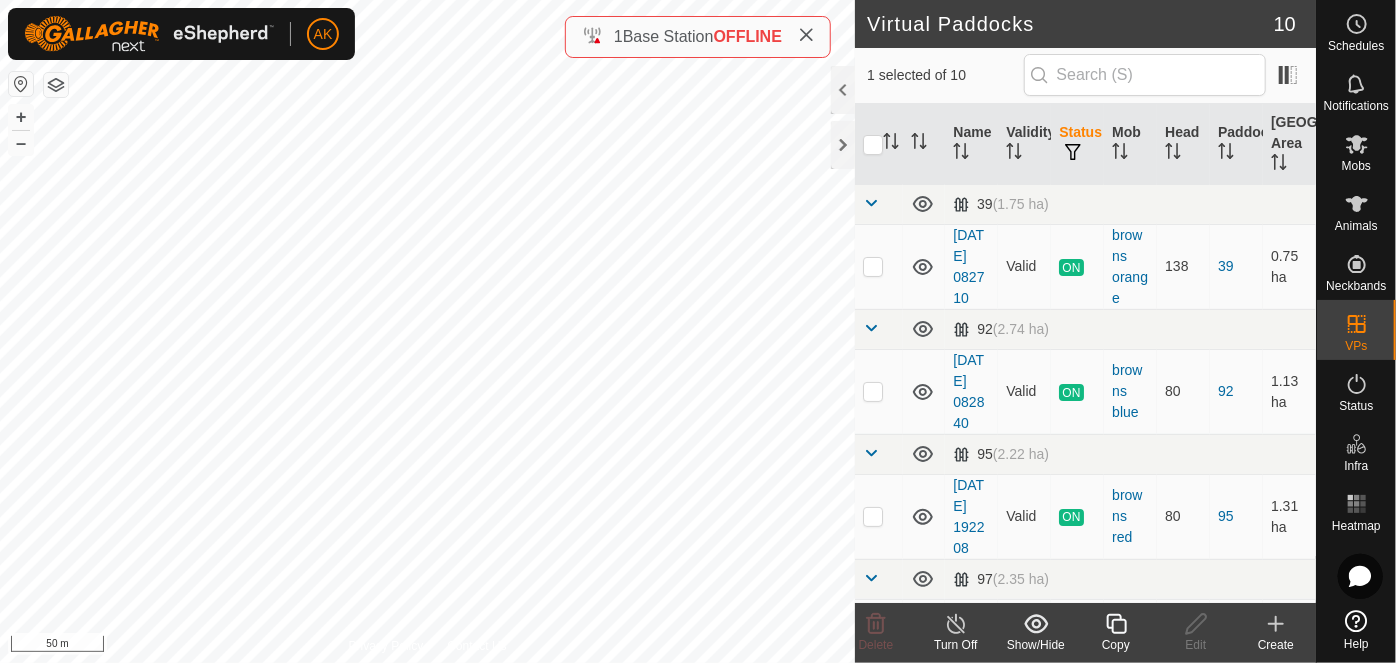 checkbox on "false" 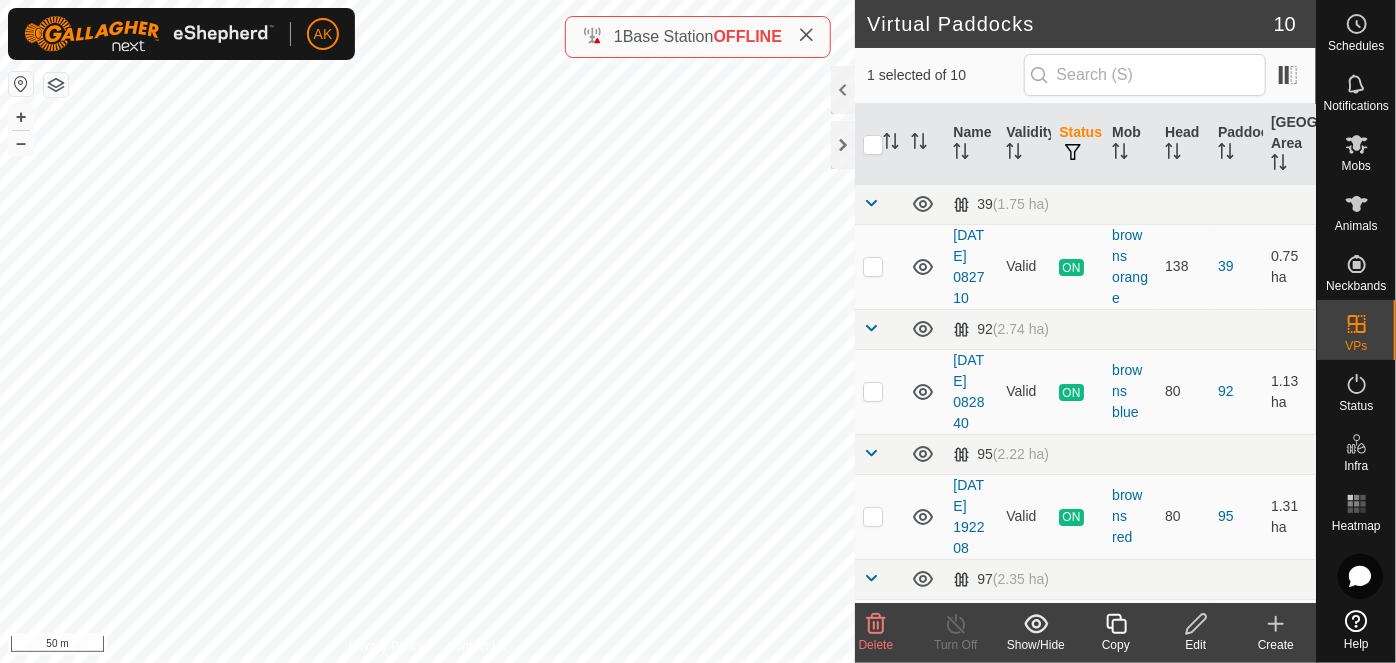 click 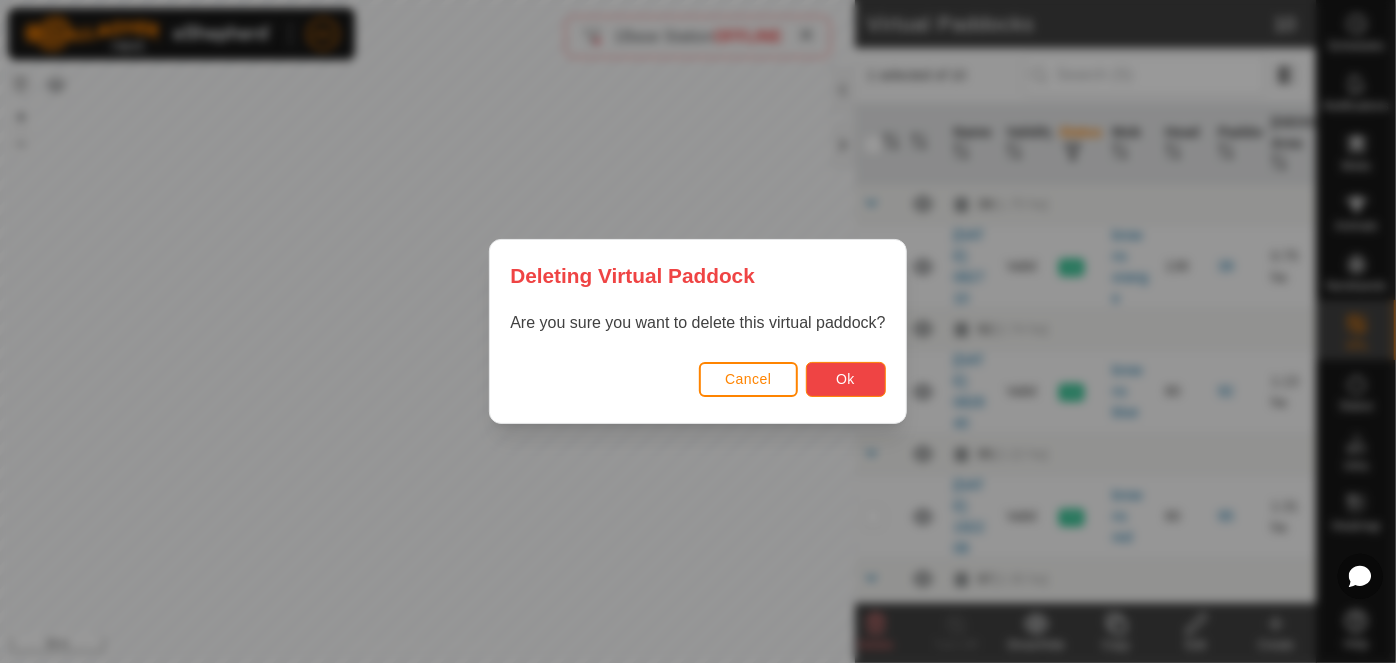 click on "Ok" at bounding box center (846, 379) 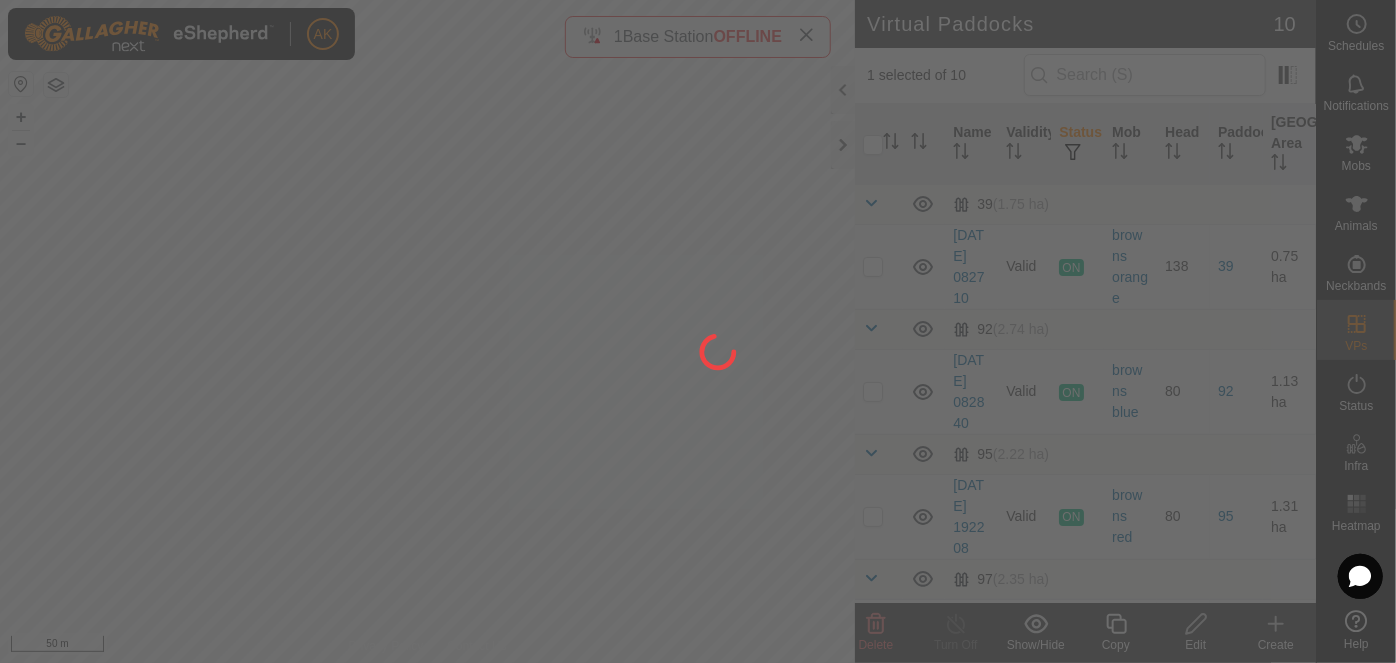 checkbox on "false" 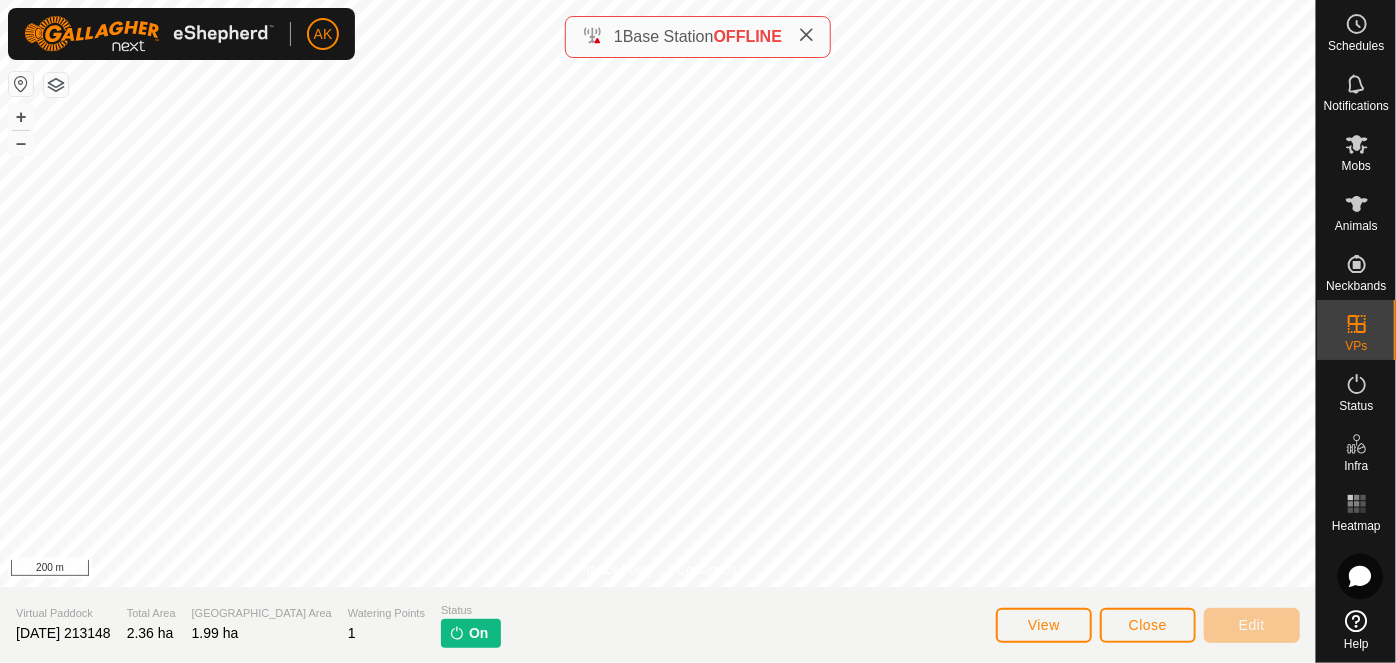 click 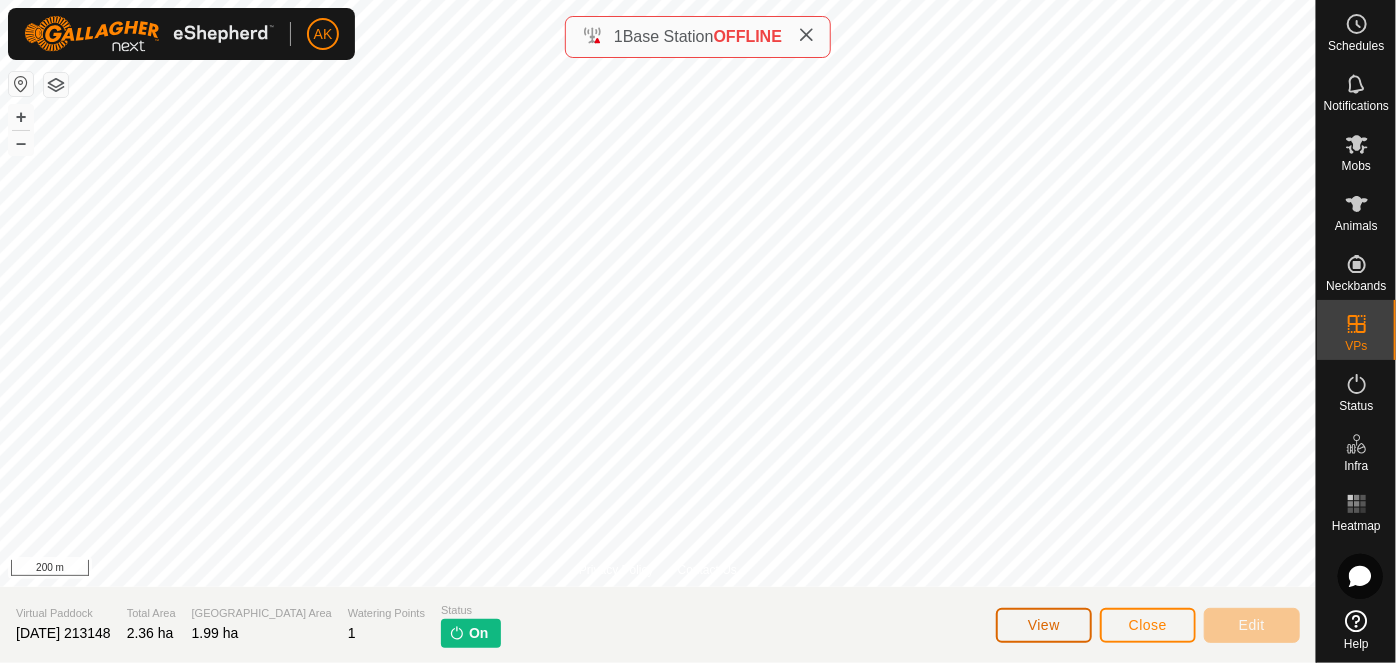 click on "View" 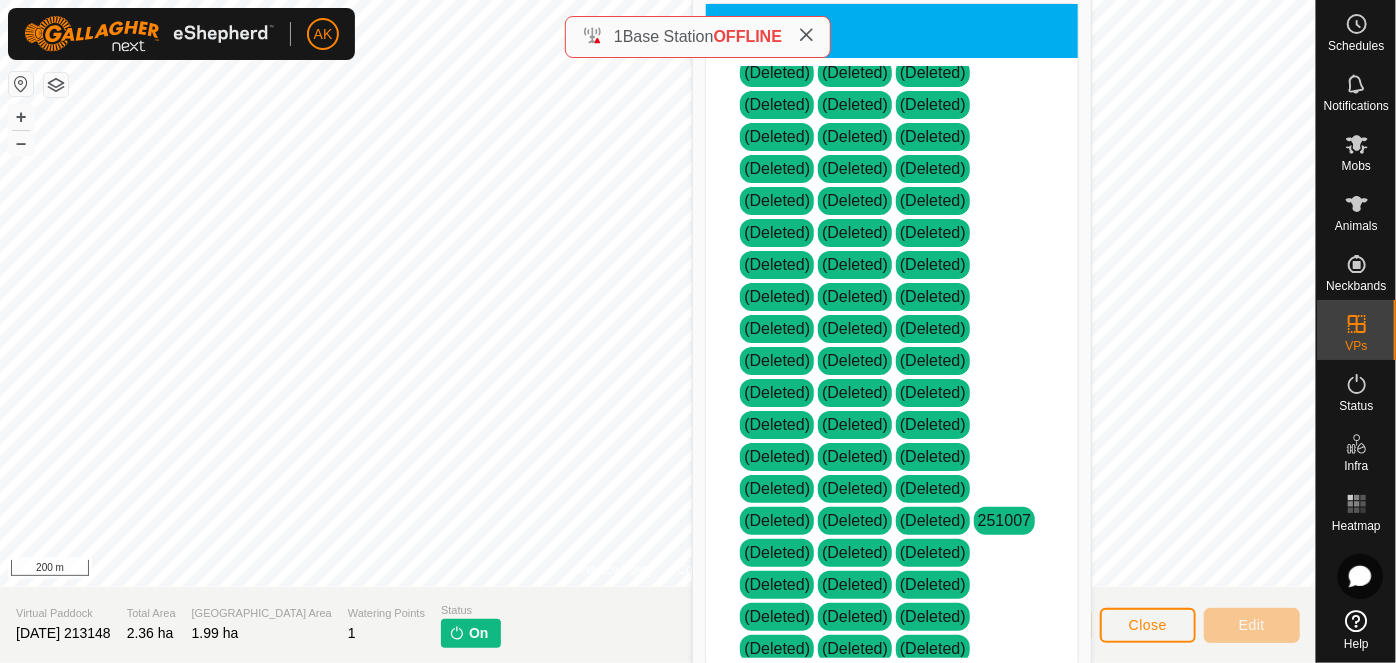 scroll, scrollTop: 545, scrollLeft: 0, axis: vertical 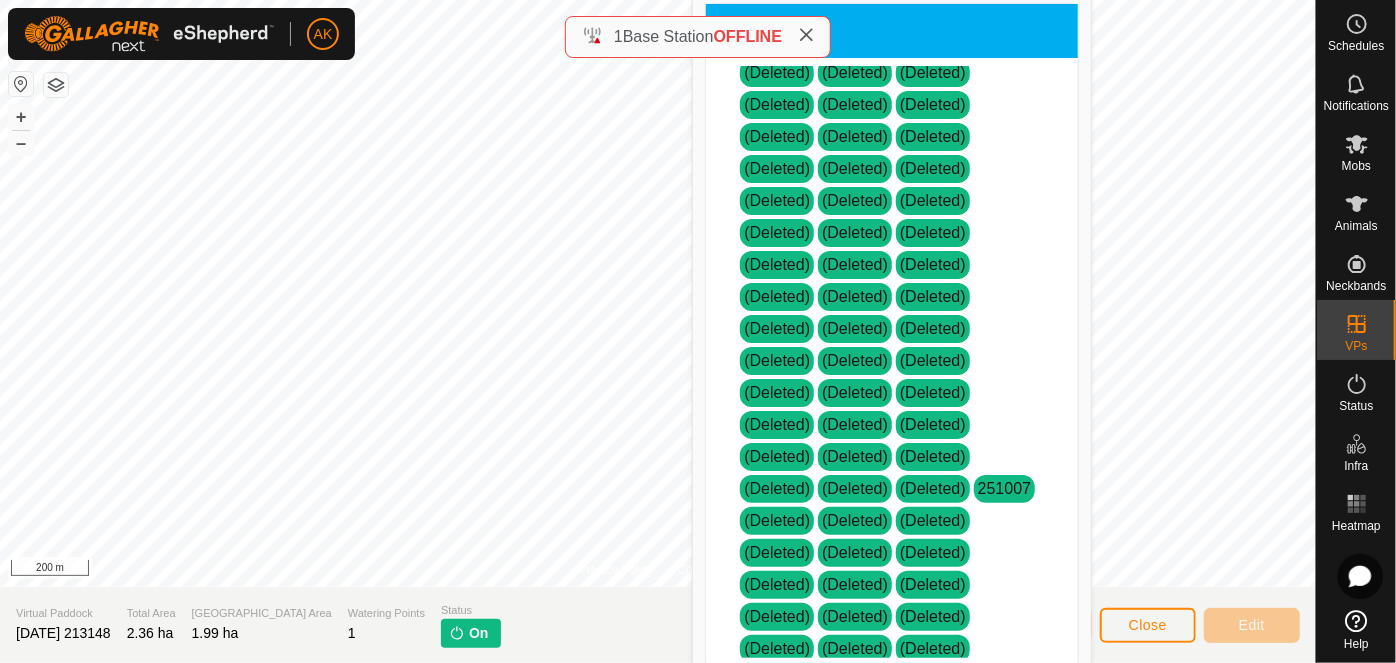 click on "251007" at bounding box center [1004, 488] 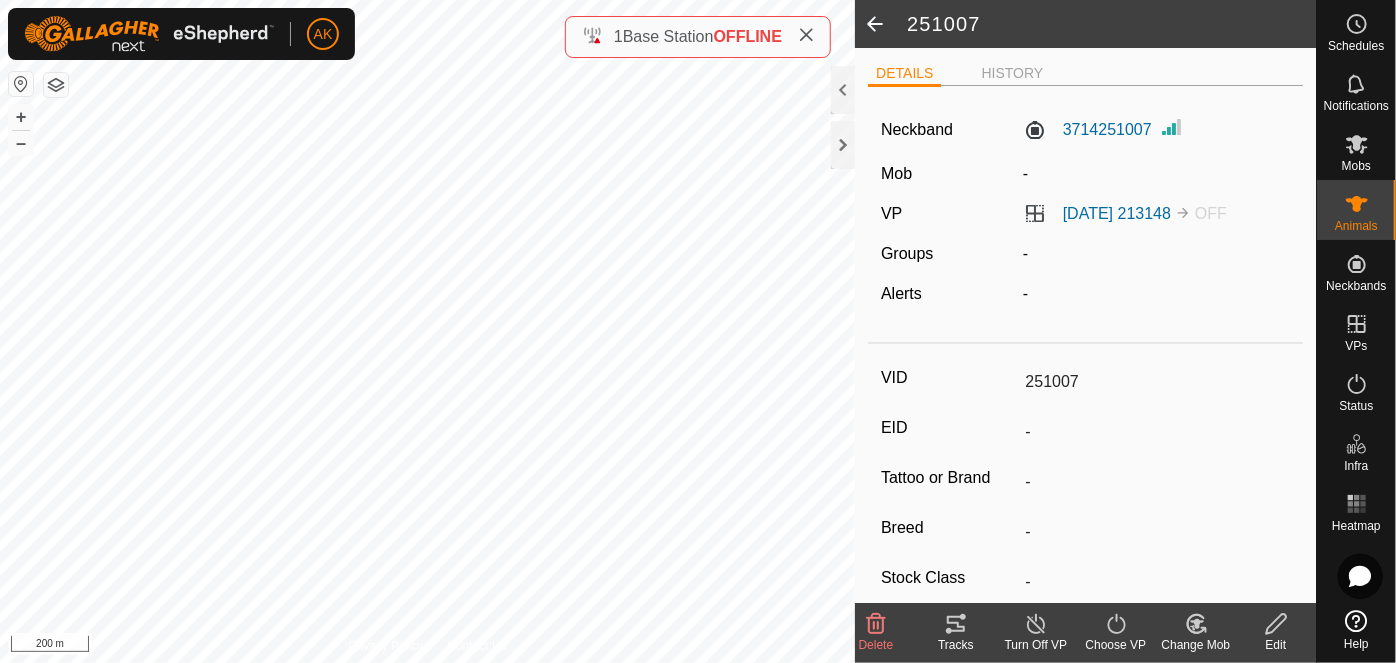 click 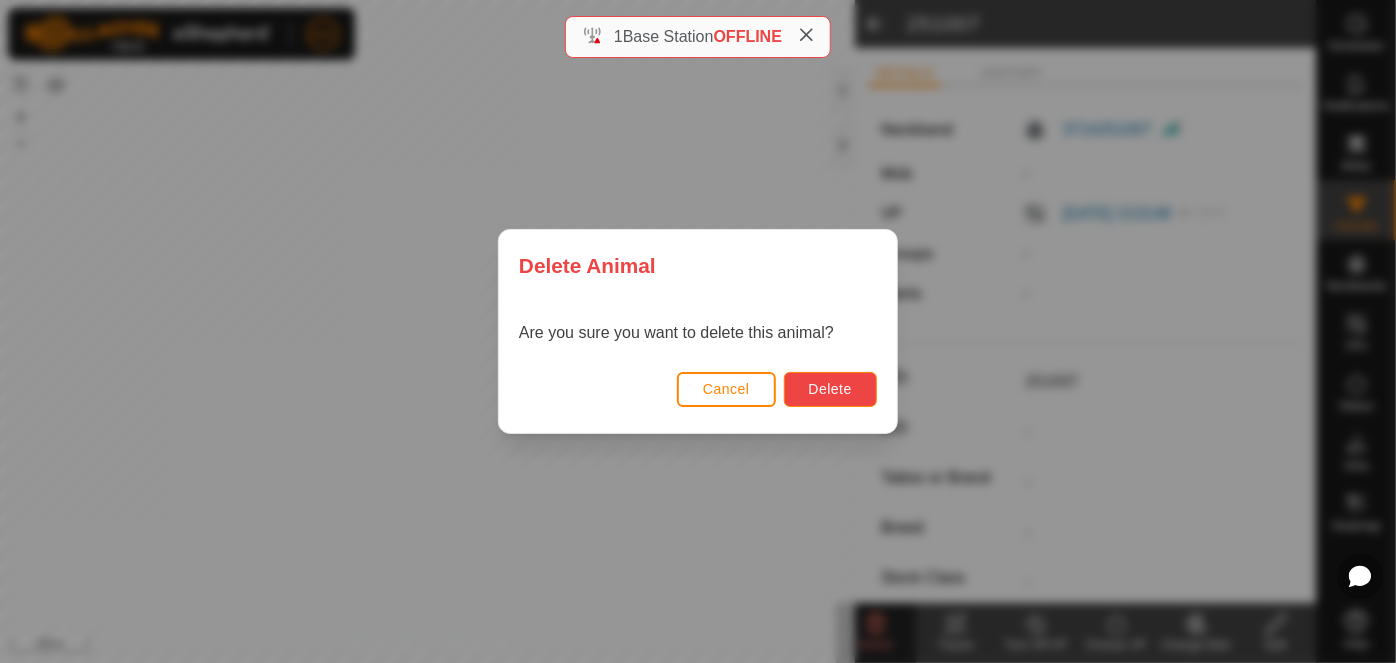 click on "Delete" at bounding box center [830, 389] 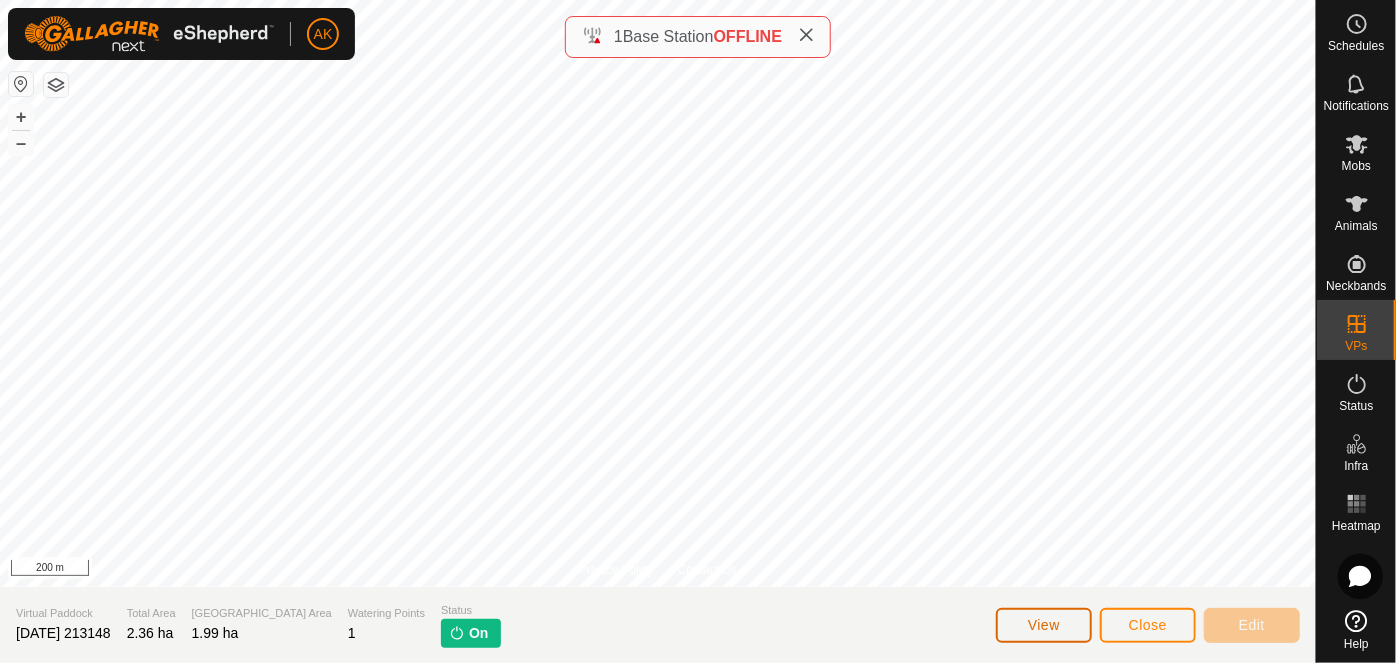 click on "View" 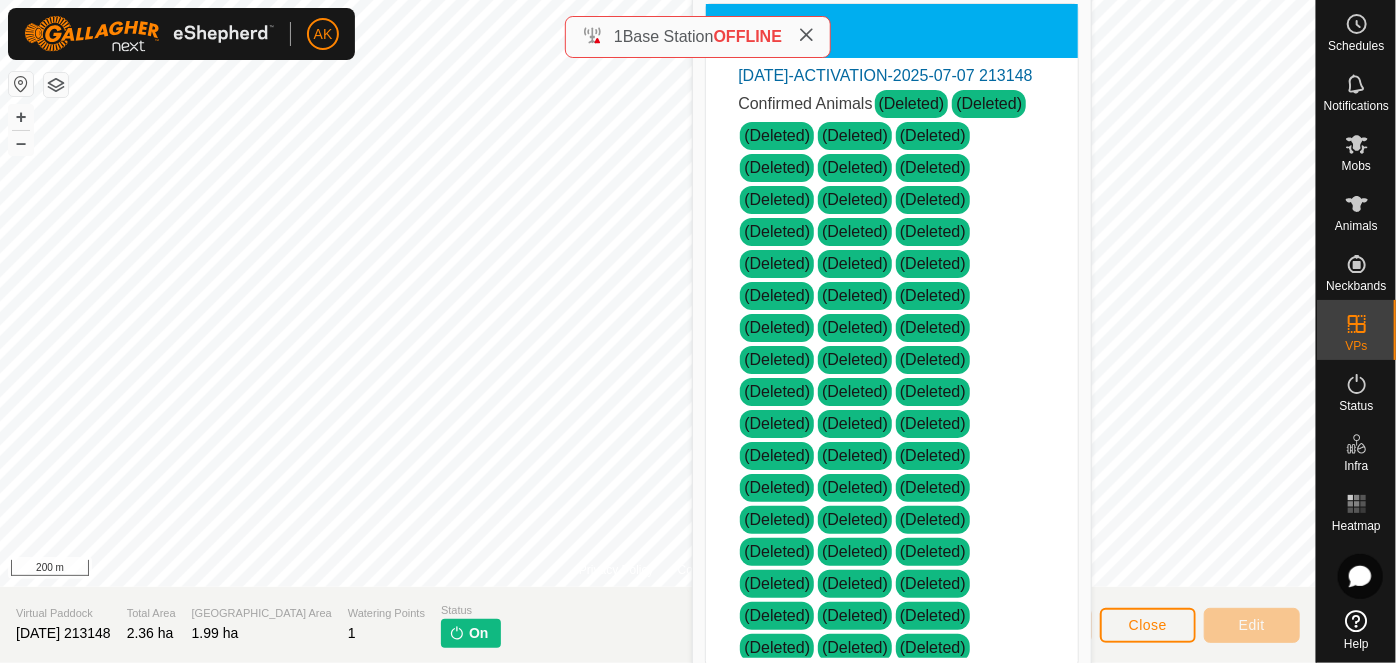 scroll, scrollTop: 0, scrollLeft: 0, axis: both 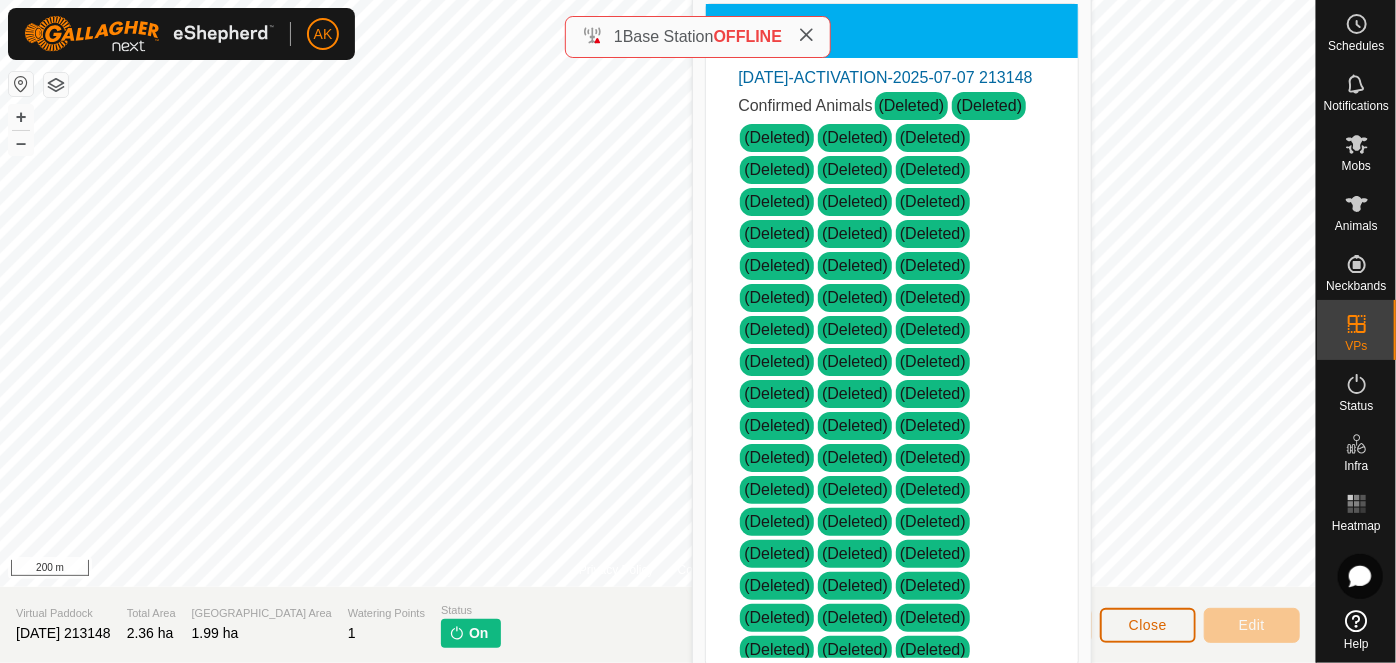 click on "Close" 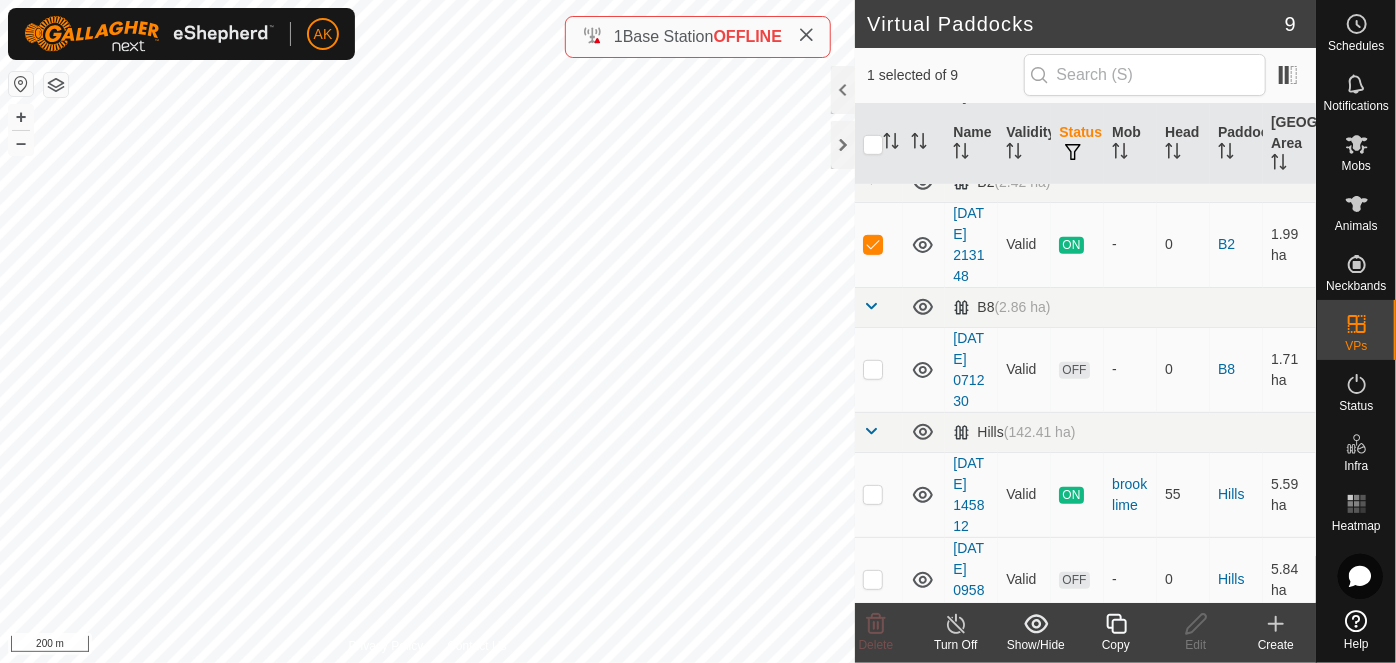 scroll, scrollTop: 545, scrollLeft: 0, axis: vertical 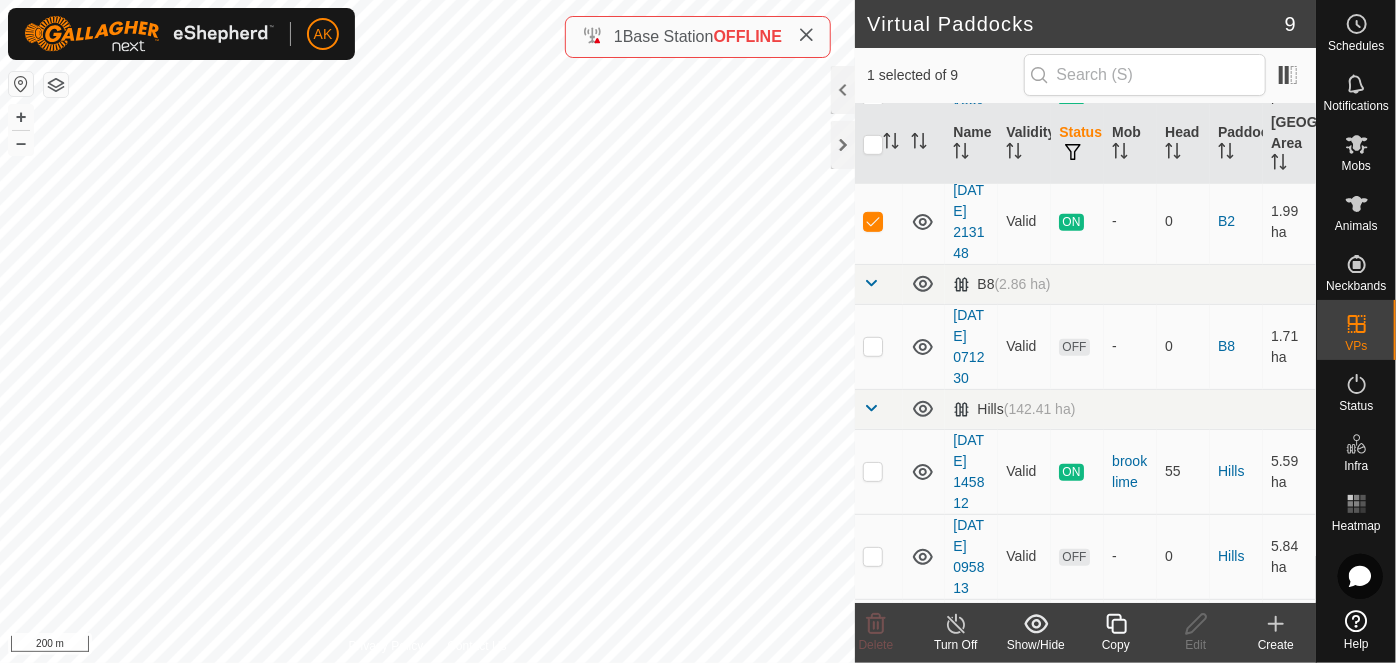 click 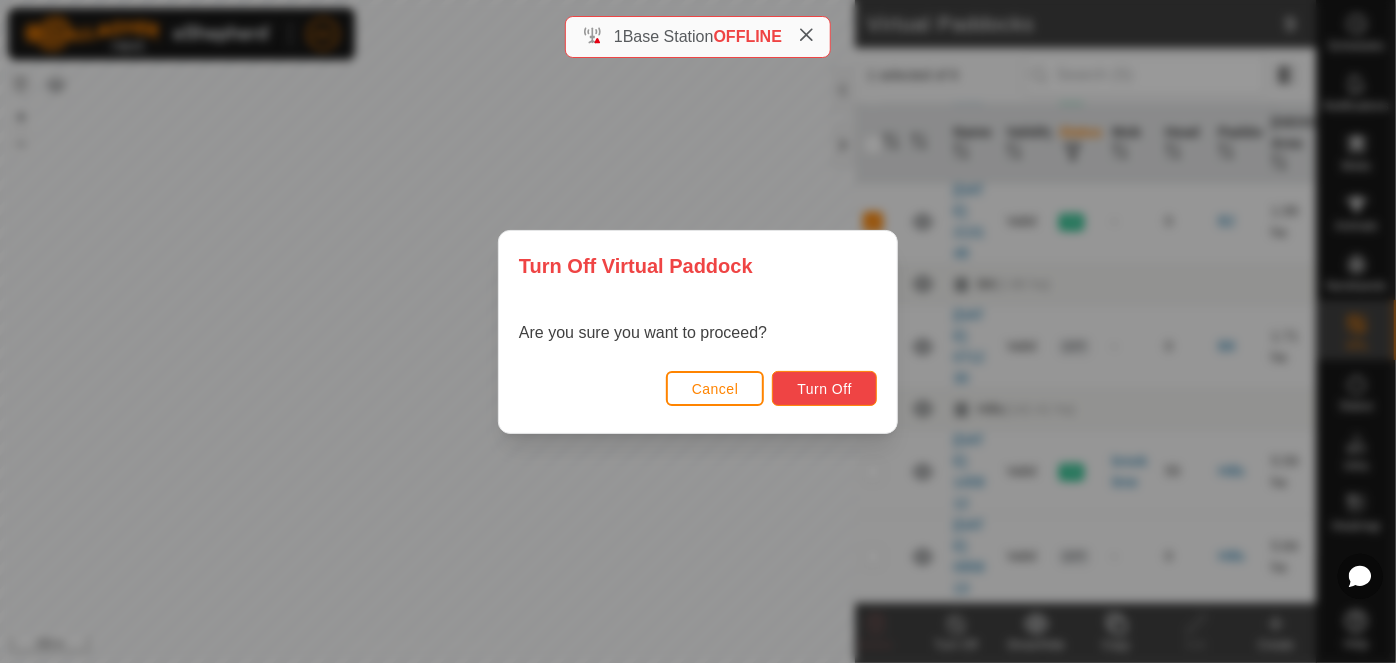 click on "Turn Off" at bounding box center [824, 389] 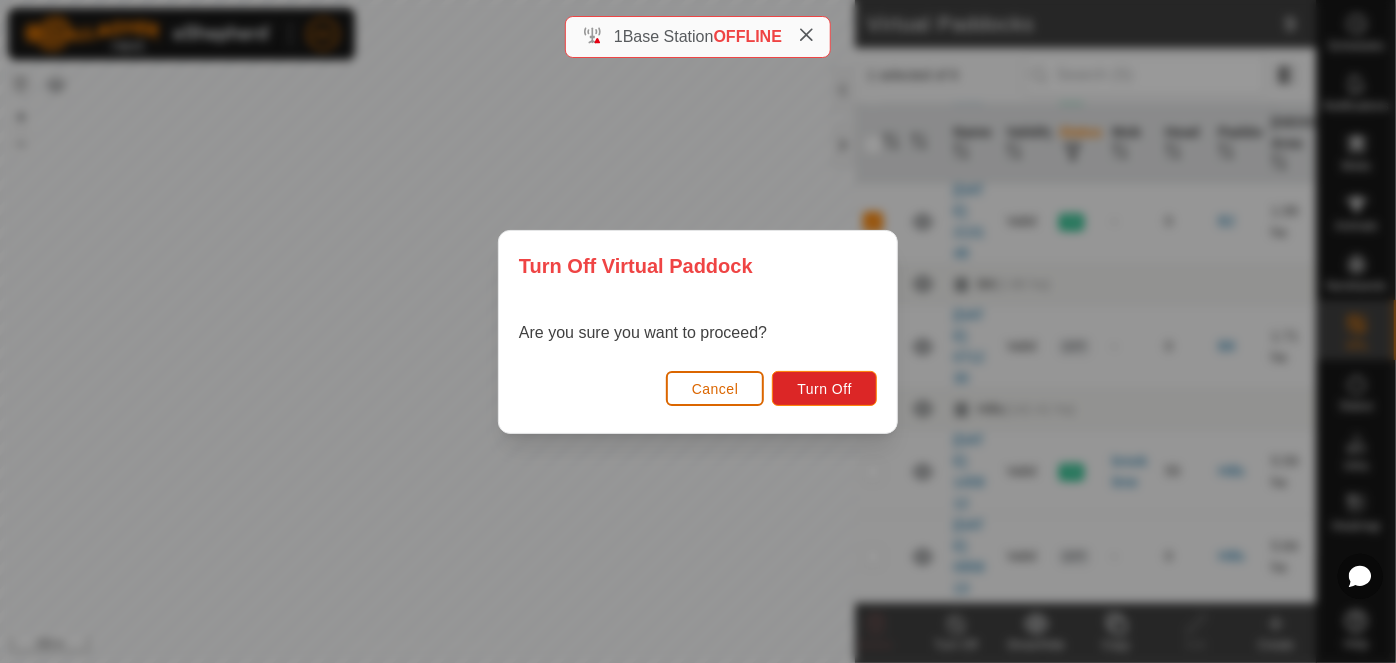 click on "Cancel" at bounding box center [715, 389] 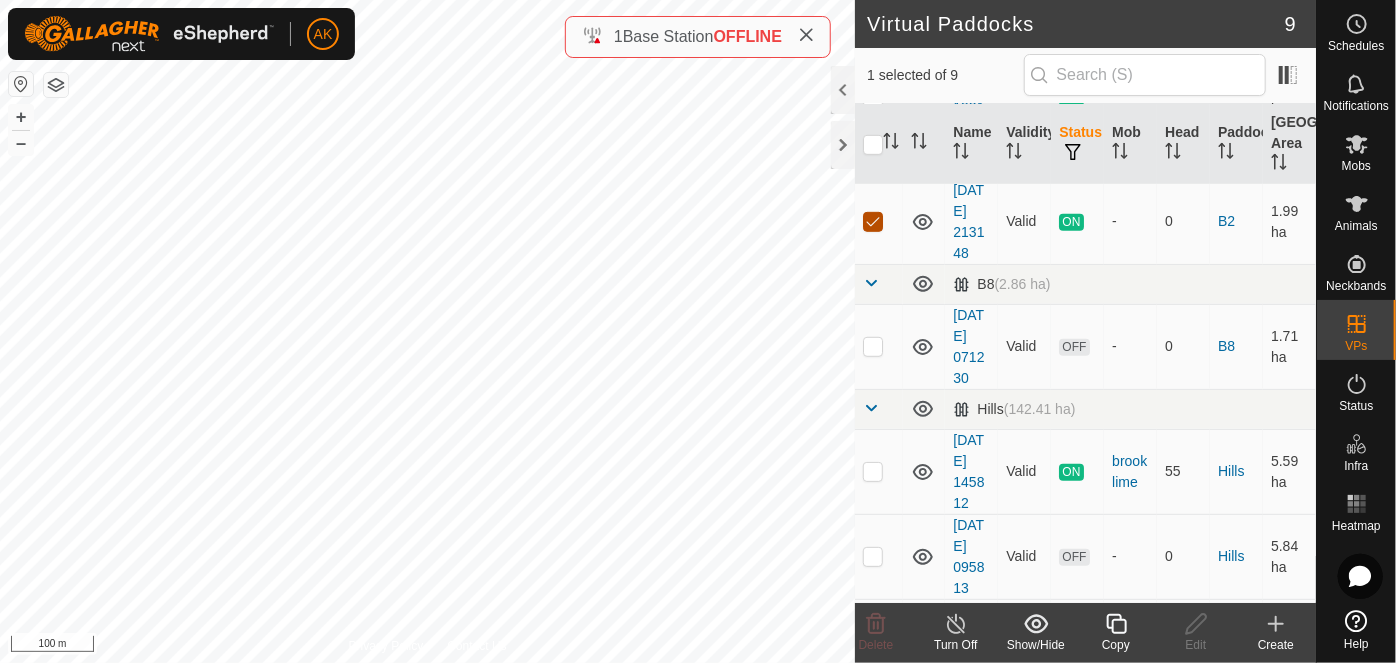 click at bounding box center (873, 222) 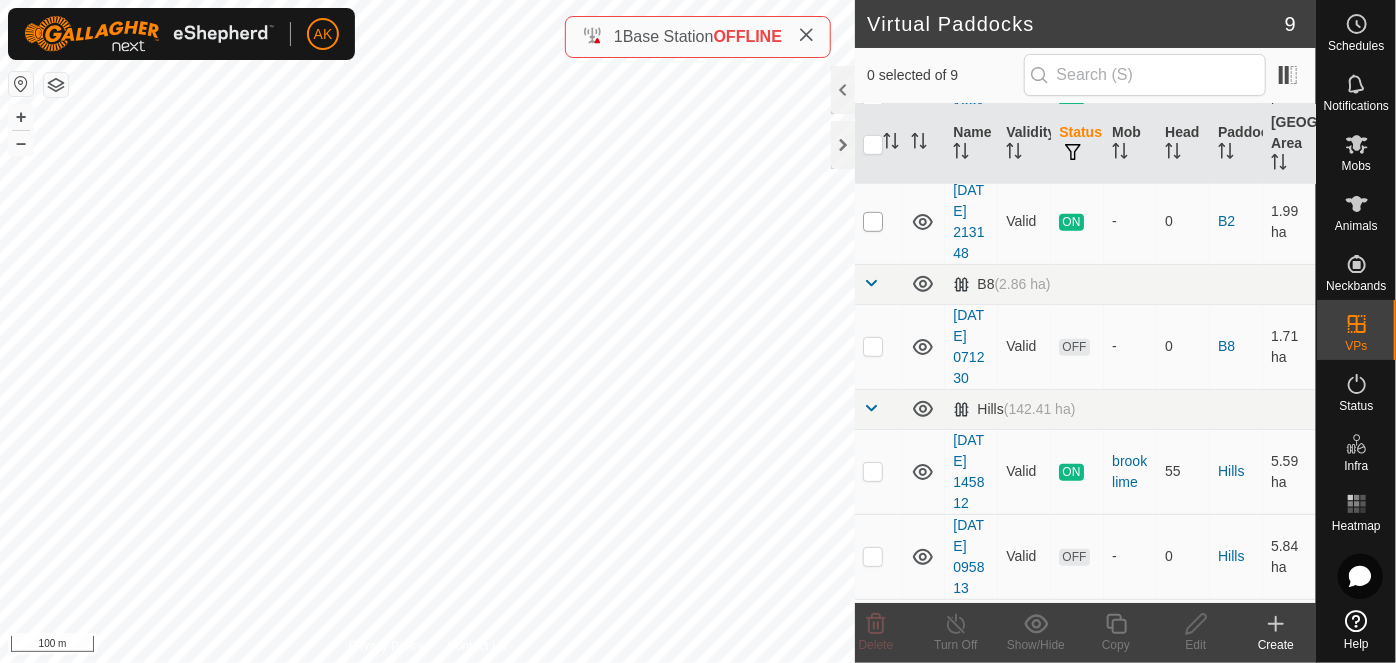 click at bounding box center (873, 222) 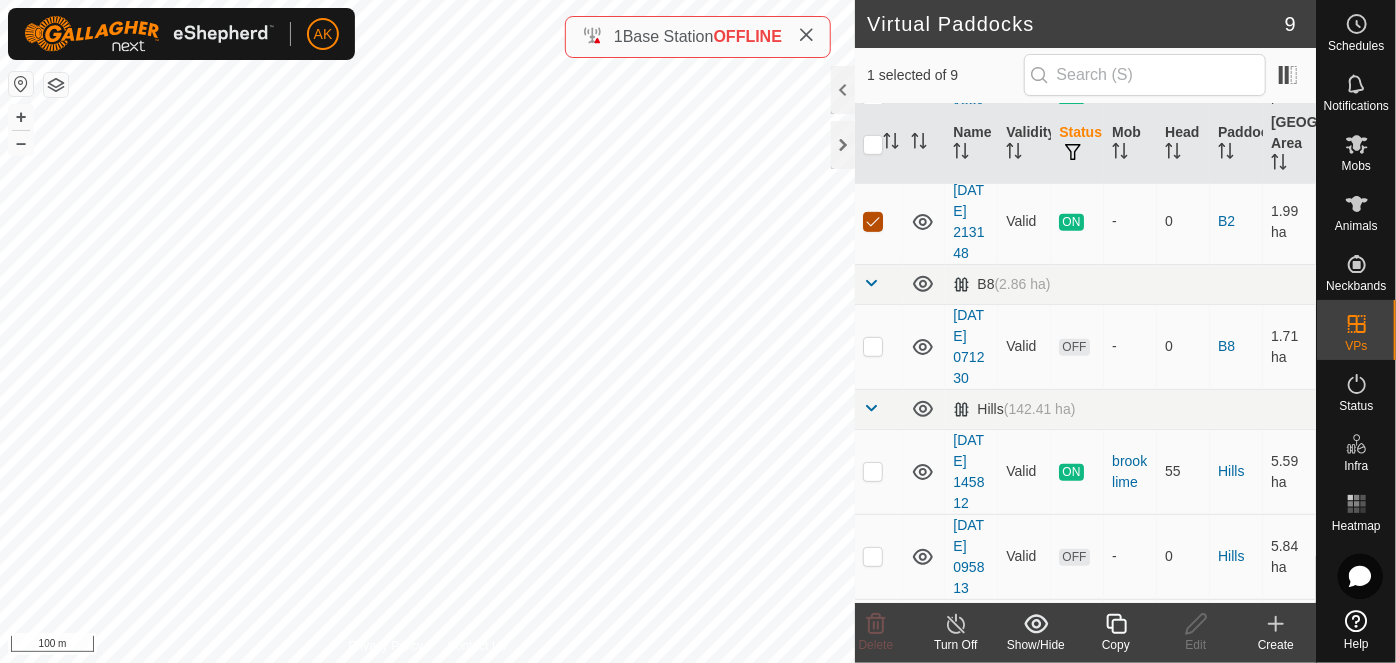 click at bounding box center (873, 222) 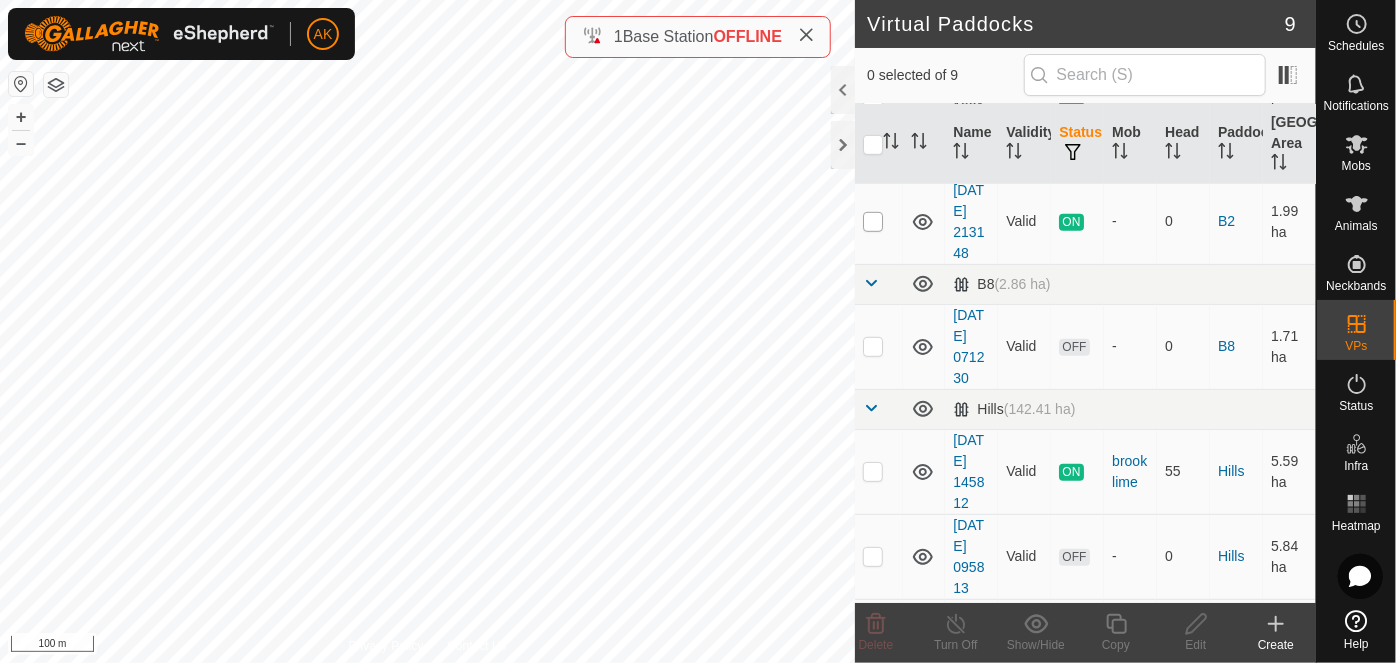 click at bounding box center [873, 222] 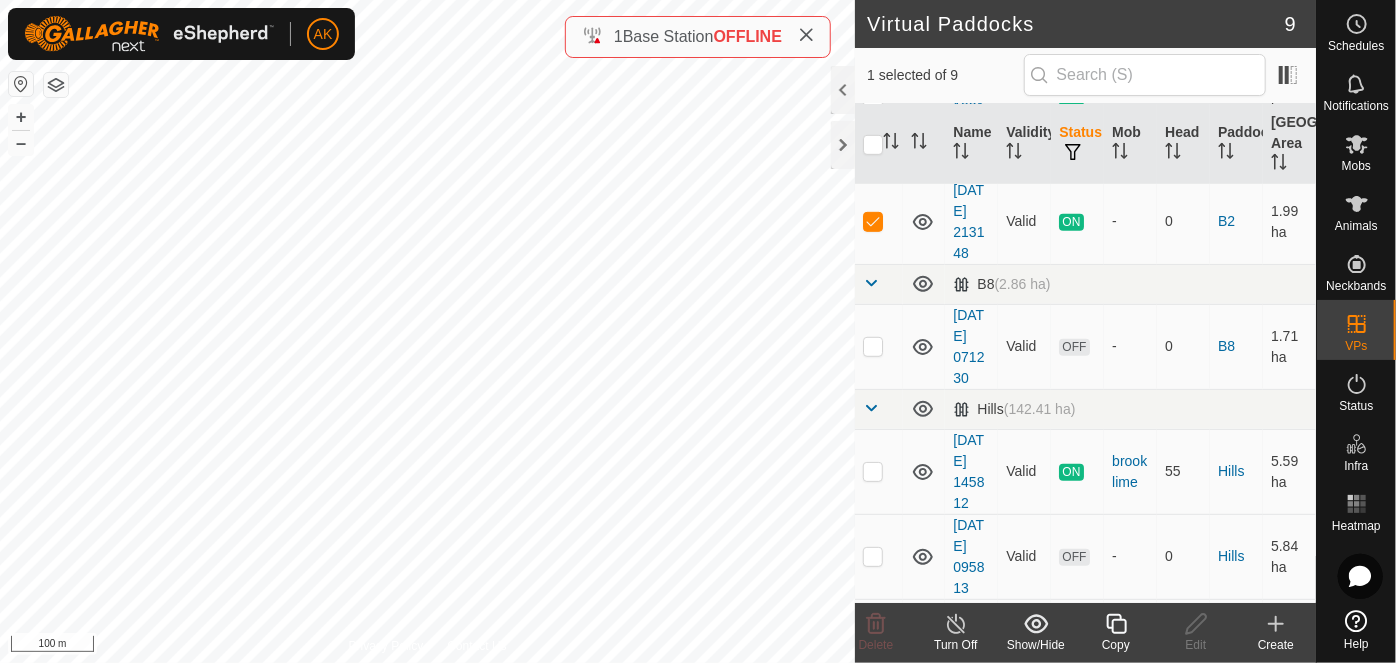 click 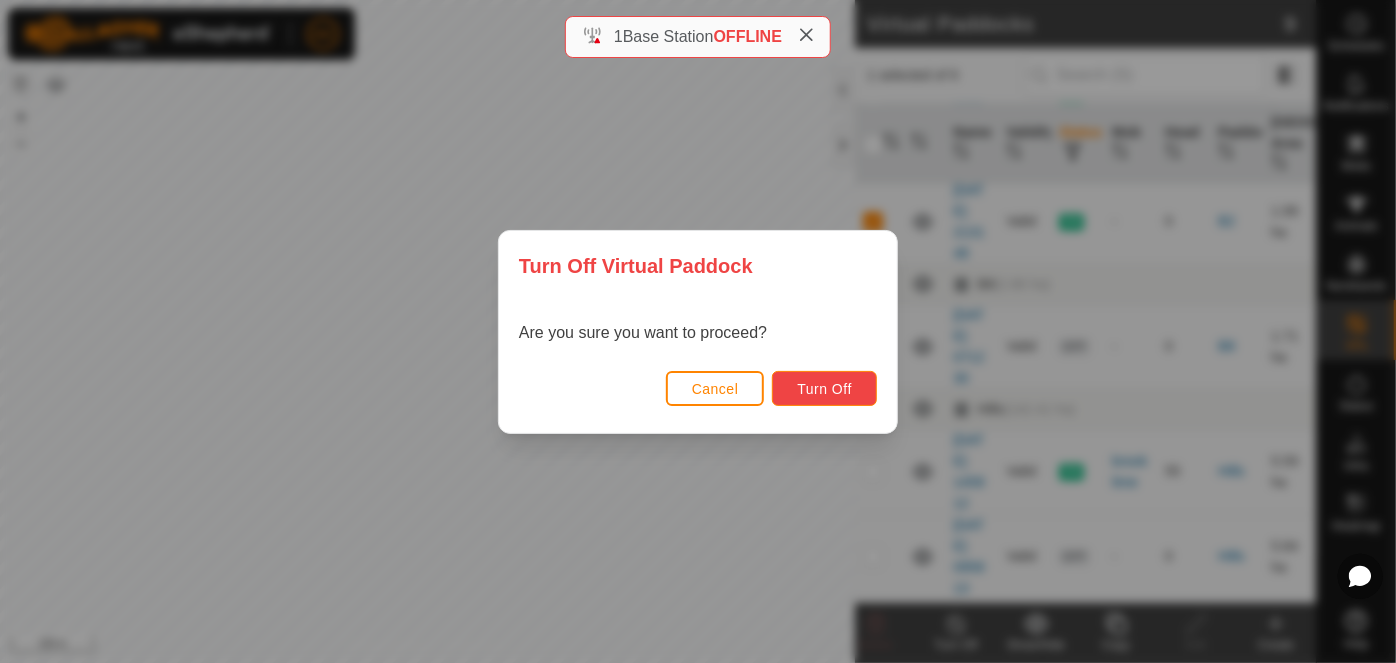 click on "Turn Off" at bounding box center [824, 389] 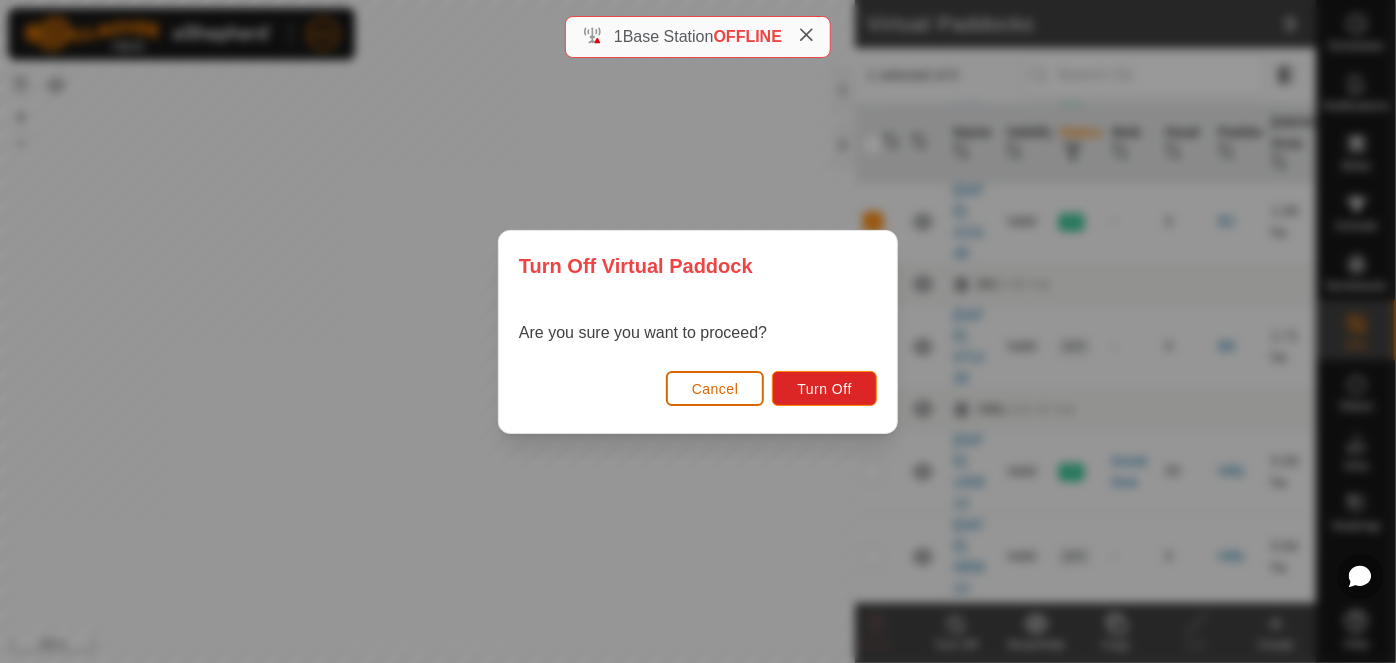 click on "Cancel" at bounding box center [715, 389] 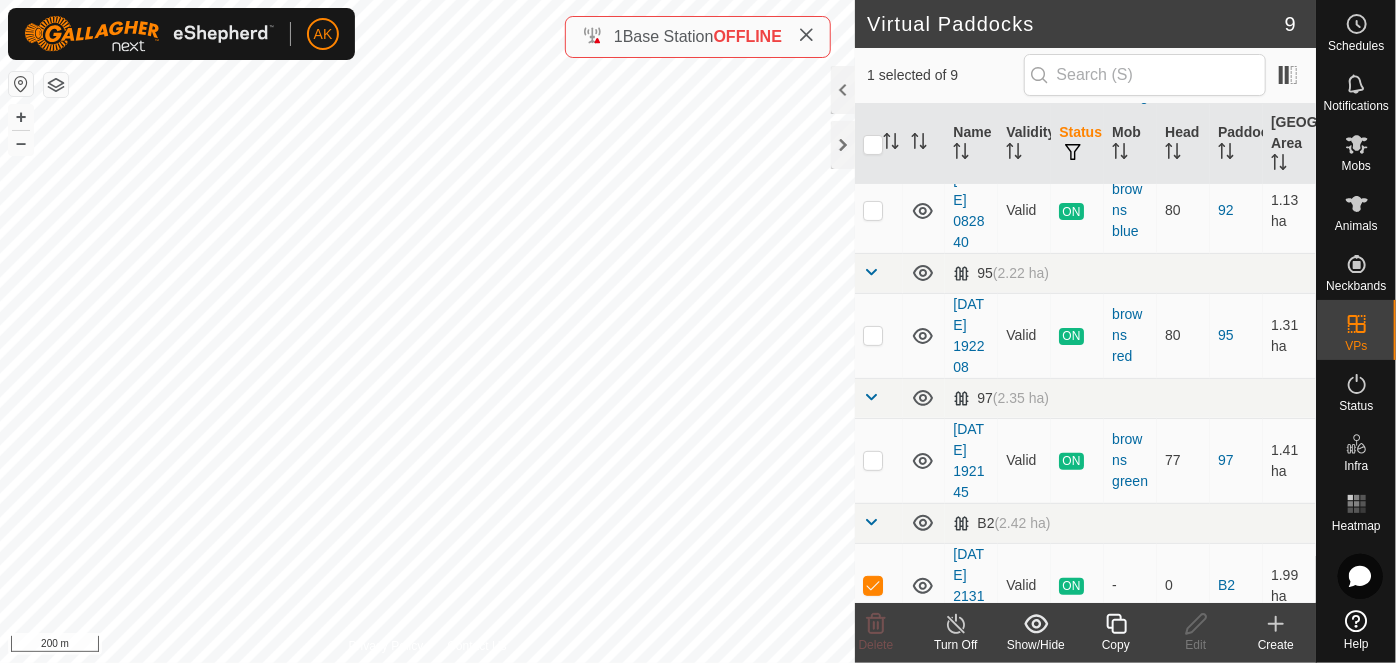 scroll, scrollTop: 0, scrollLeft: 0, axis: both 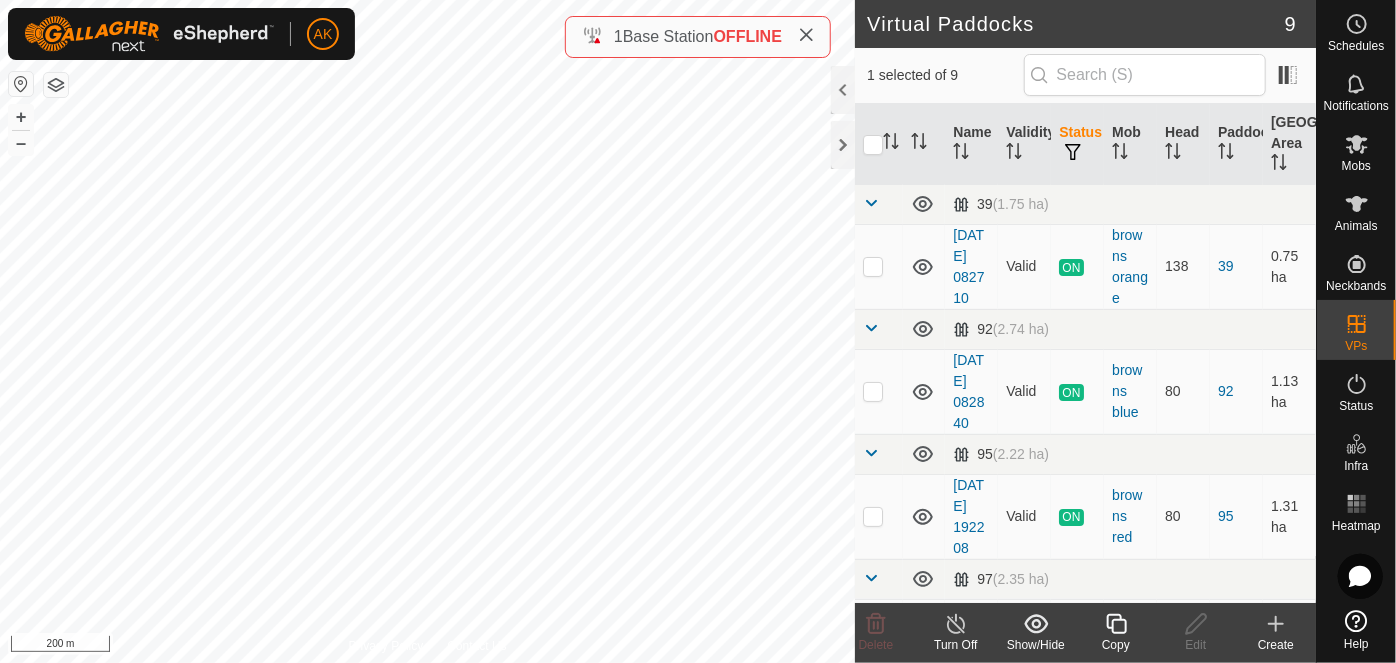 click 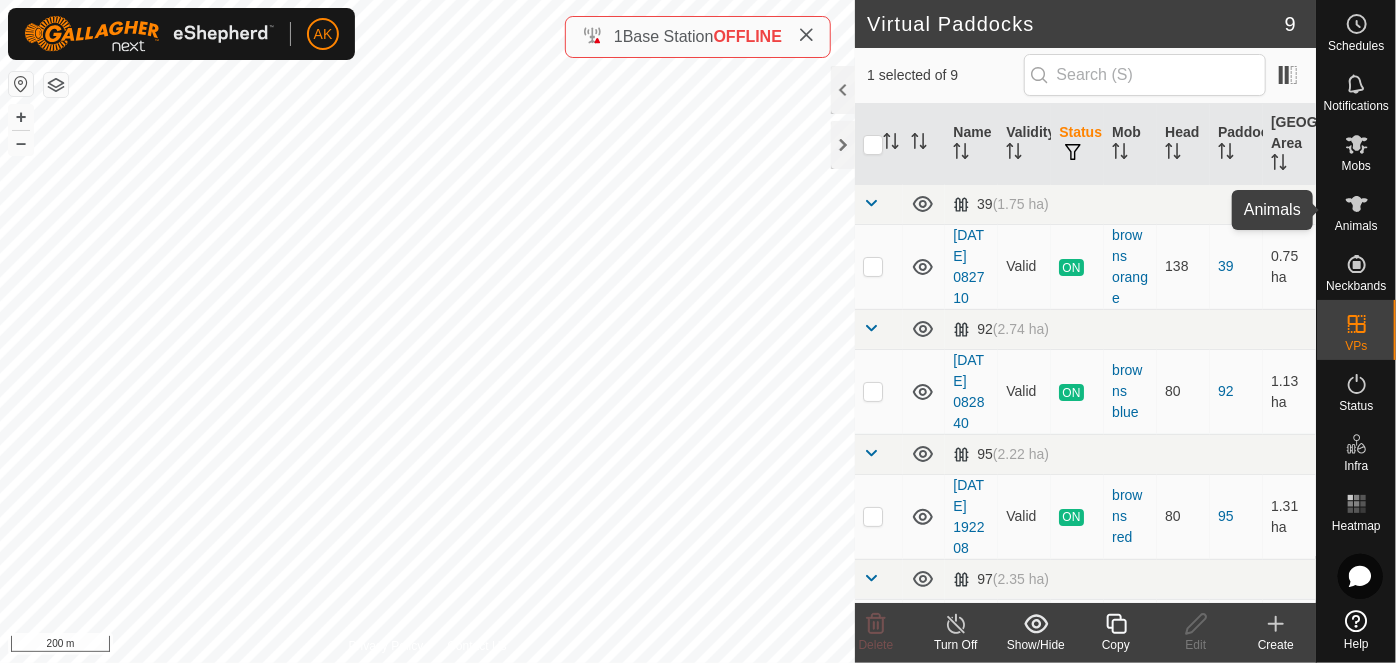click 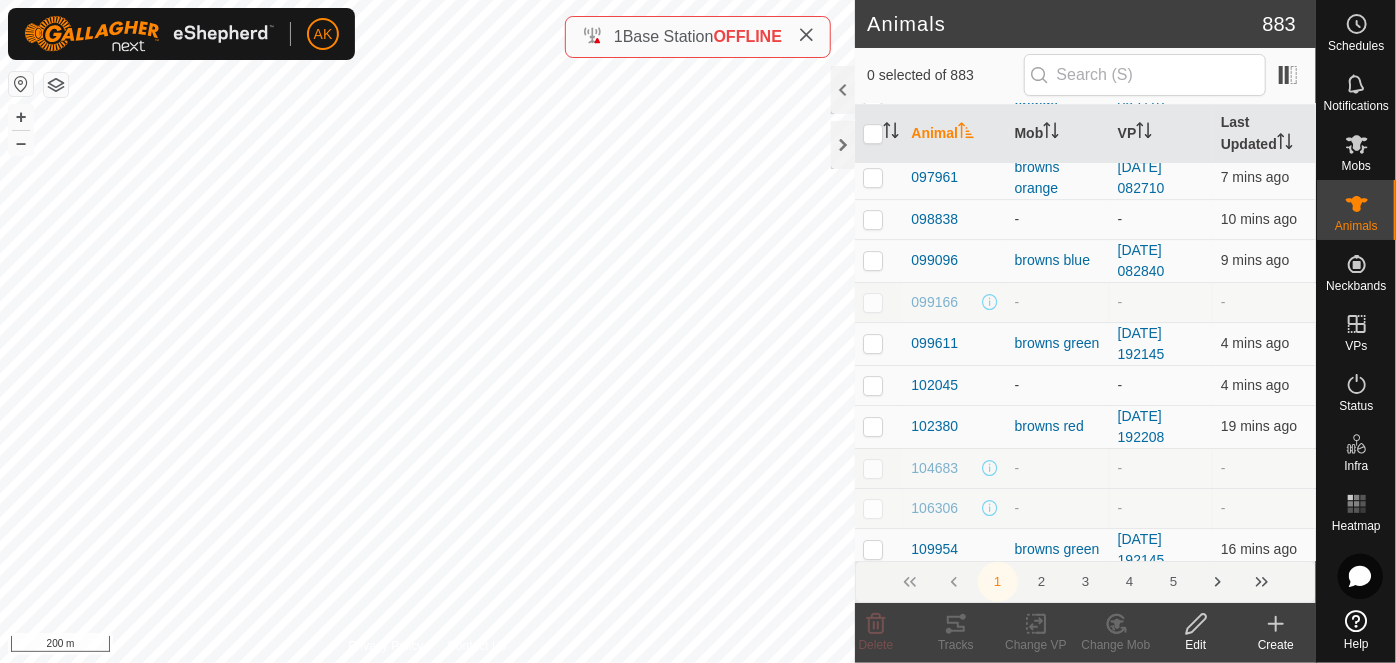 scroll, scrollTop: 3272, scrollLeft: 0, axis: vertical 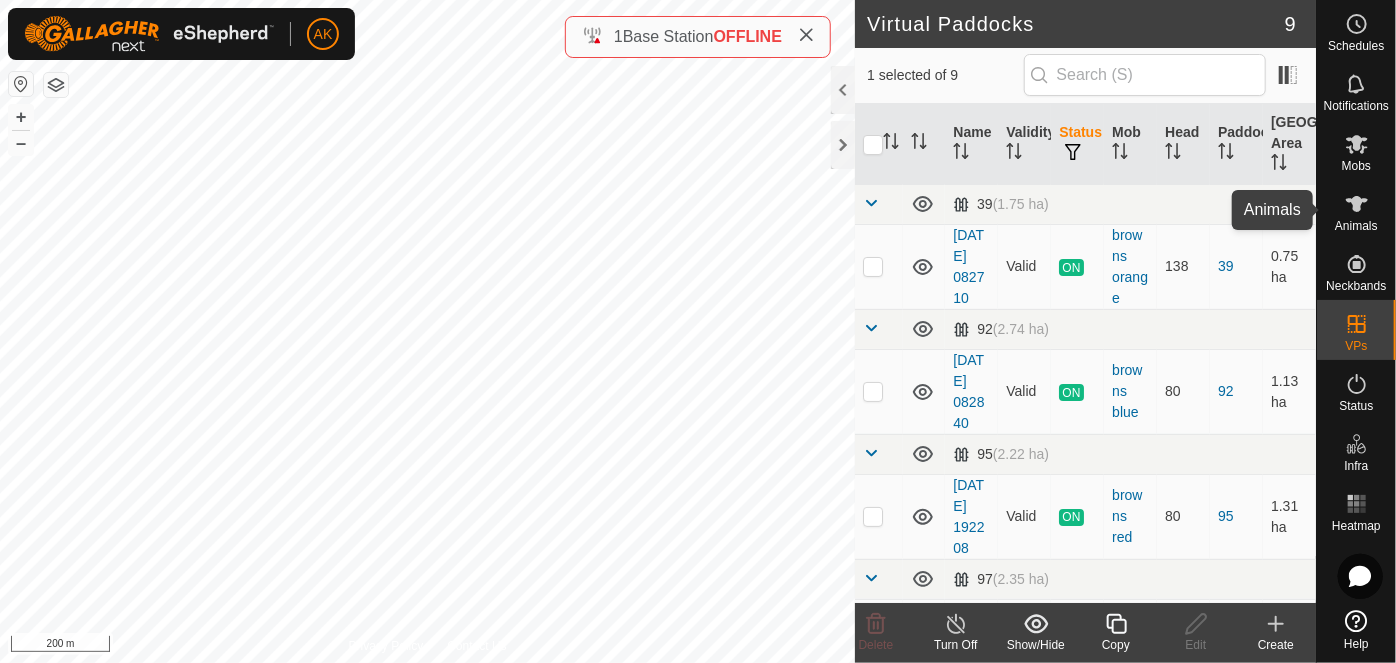 click 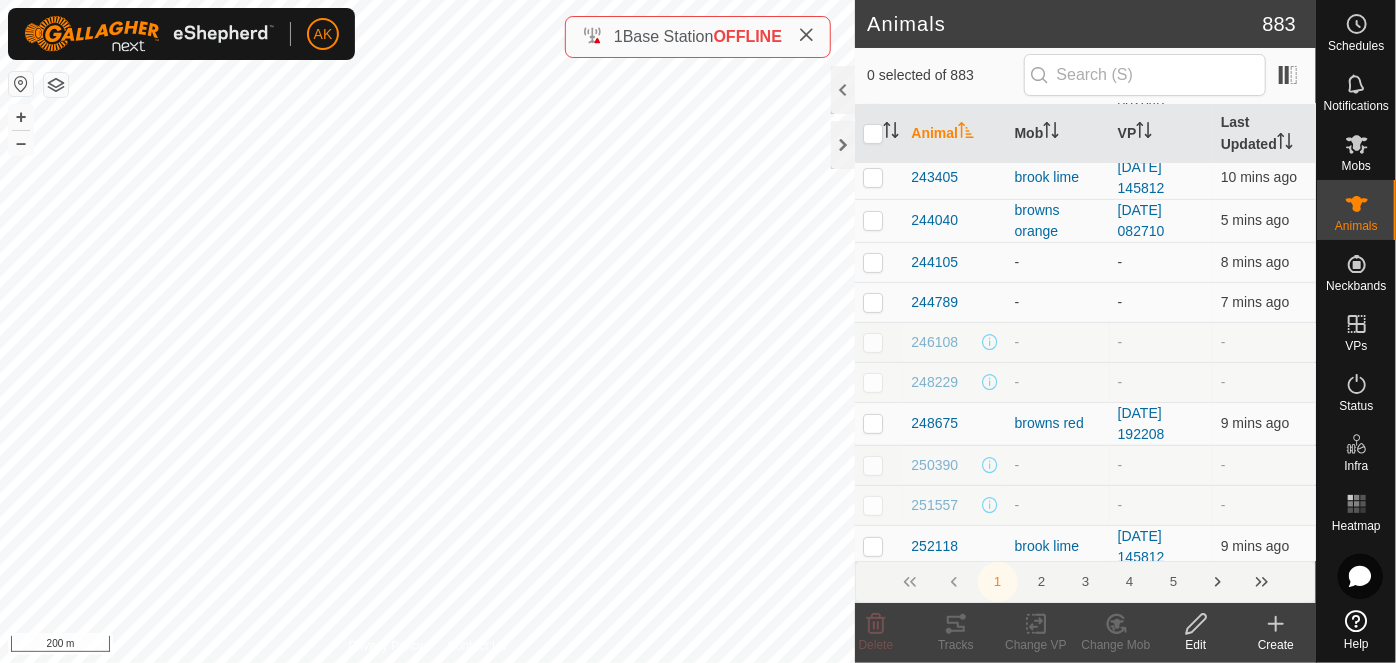 scroll, scrollTop: 7865, scrollLeft: 0, axis: vertical 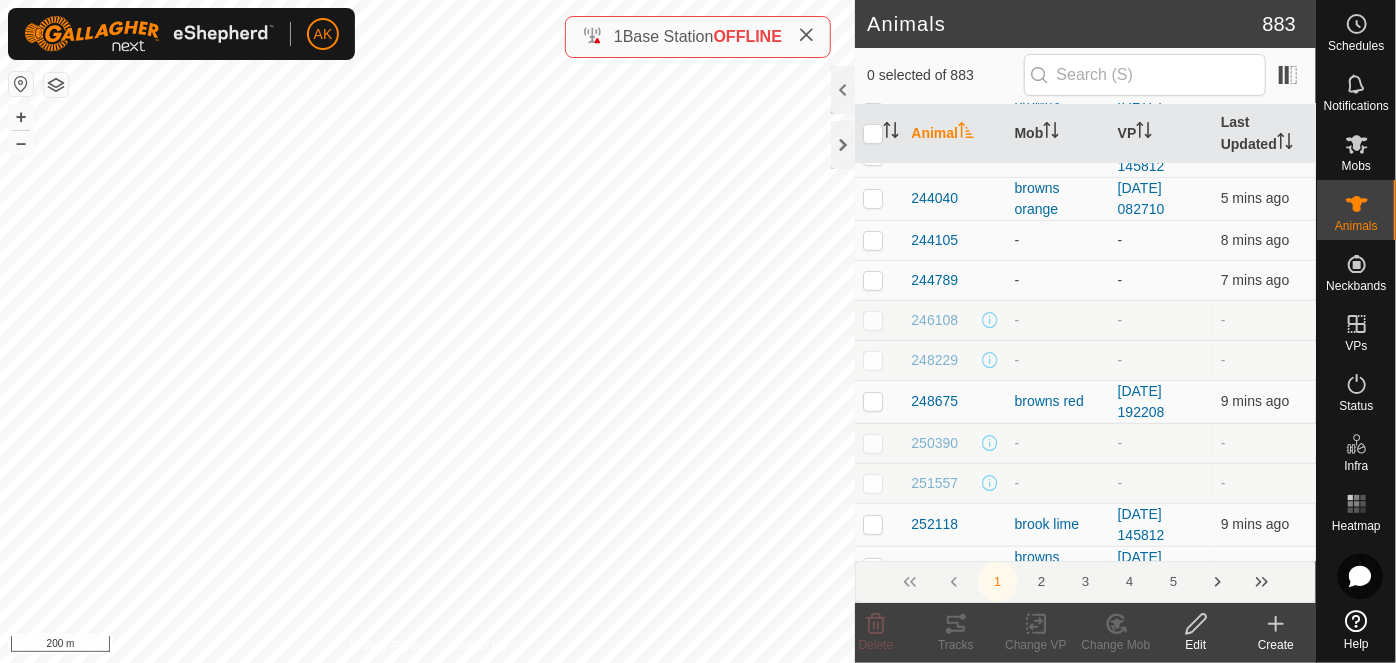 click on "2" at bounding box center (1042, 582) 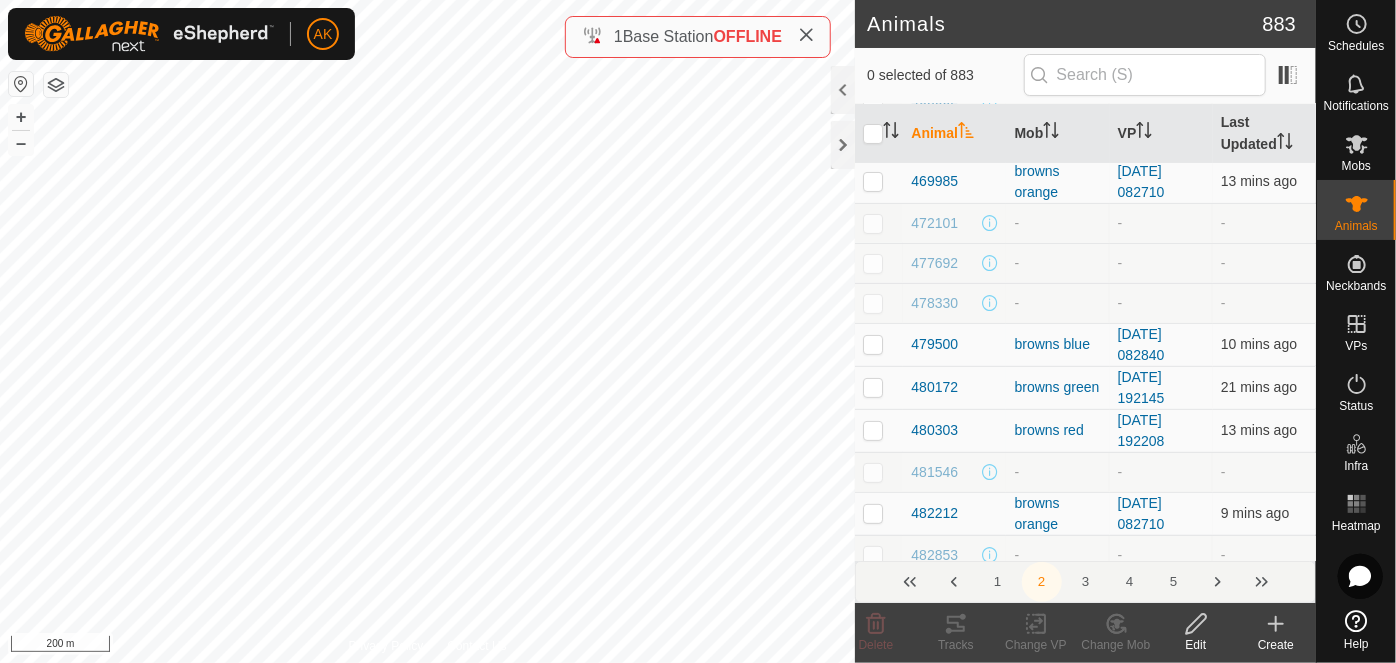 scroll, scrollTop: 7849, scrollLeft: 0, axis: vertical 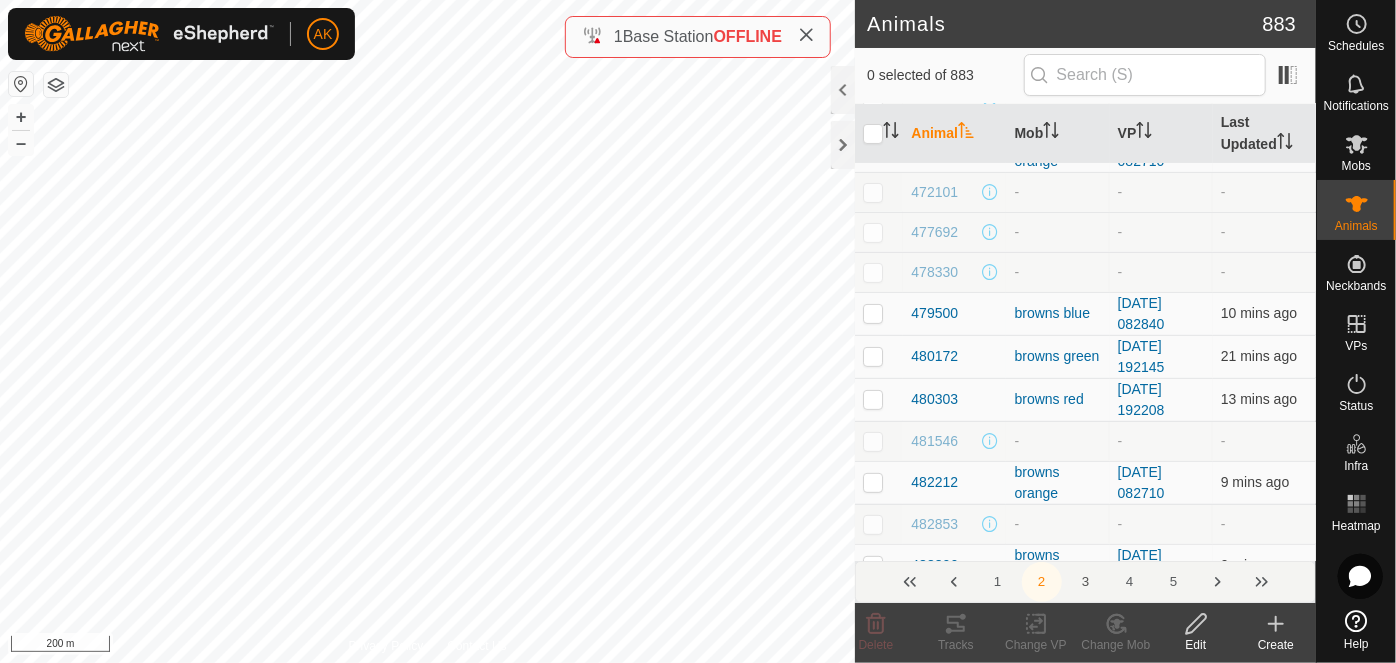 click on "3" at bounding box center [1086, 582] 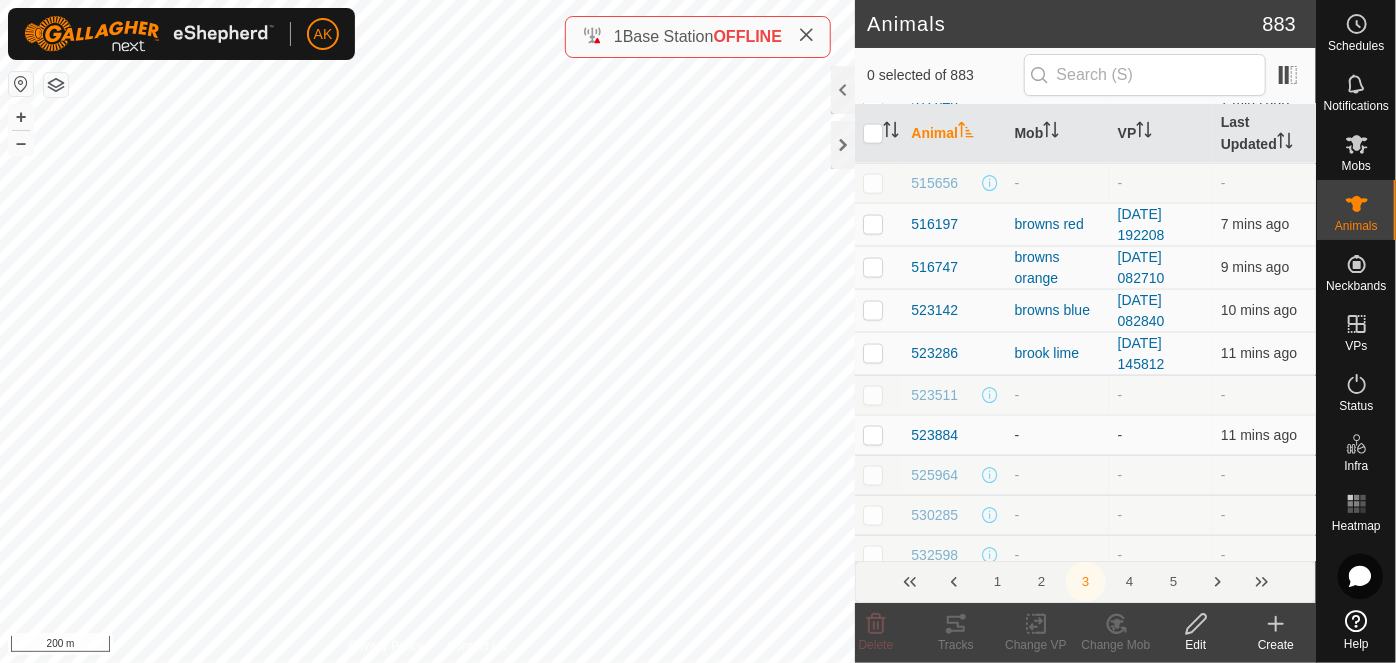 scroll, scrollTop: 1545, scrollLeft: 0, axis: vertical 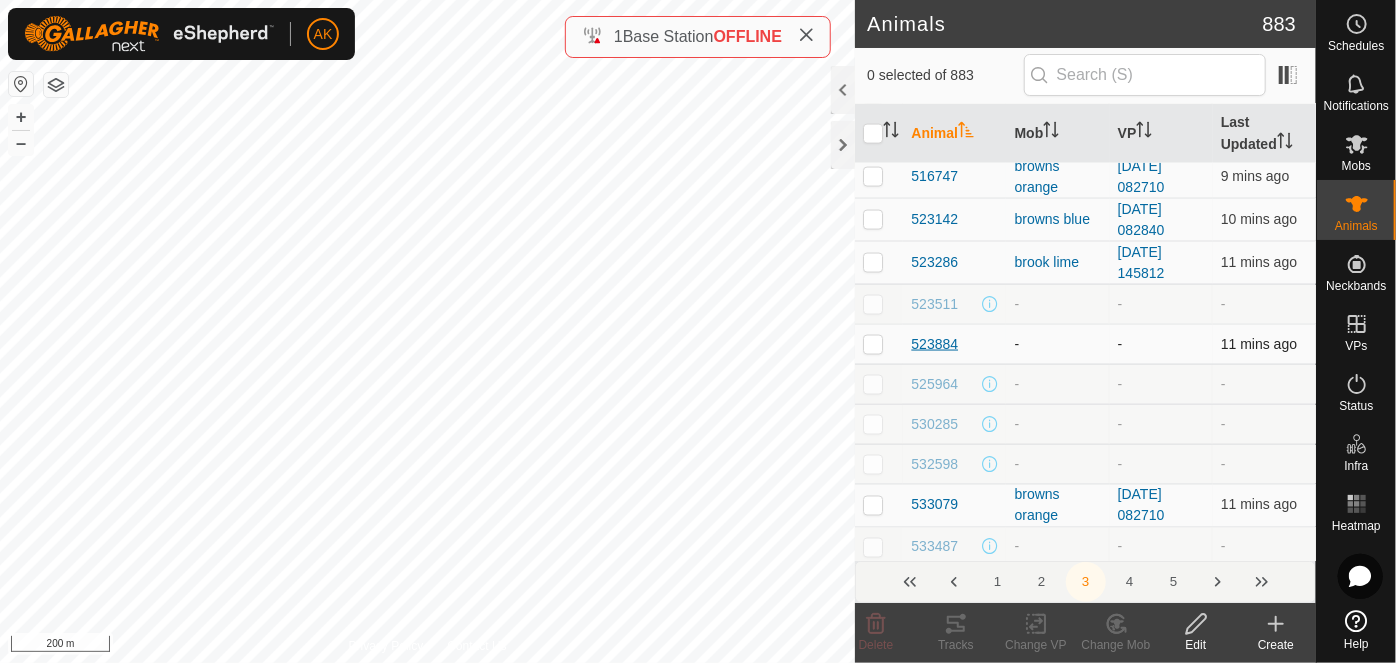 click on "523884" at bounding box center [934, 344] 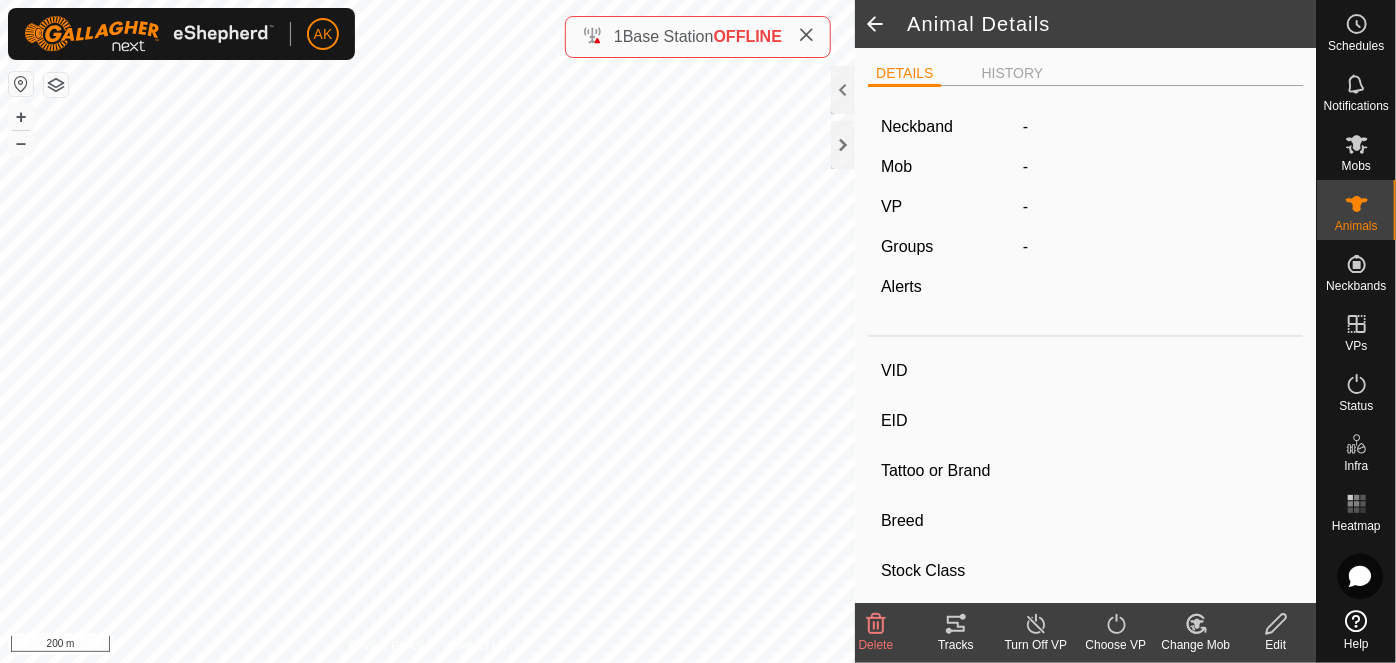 type on "523884" 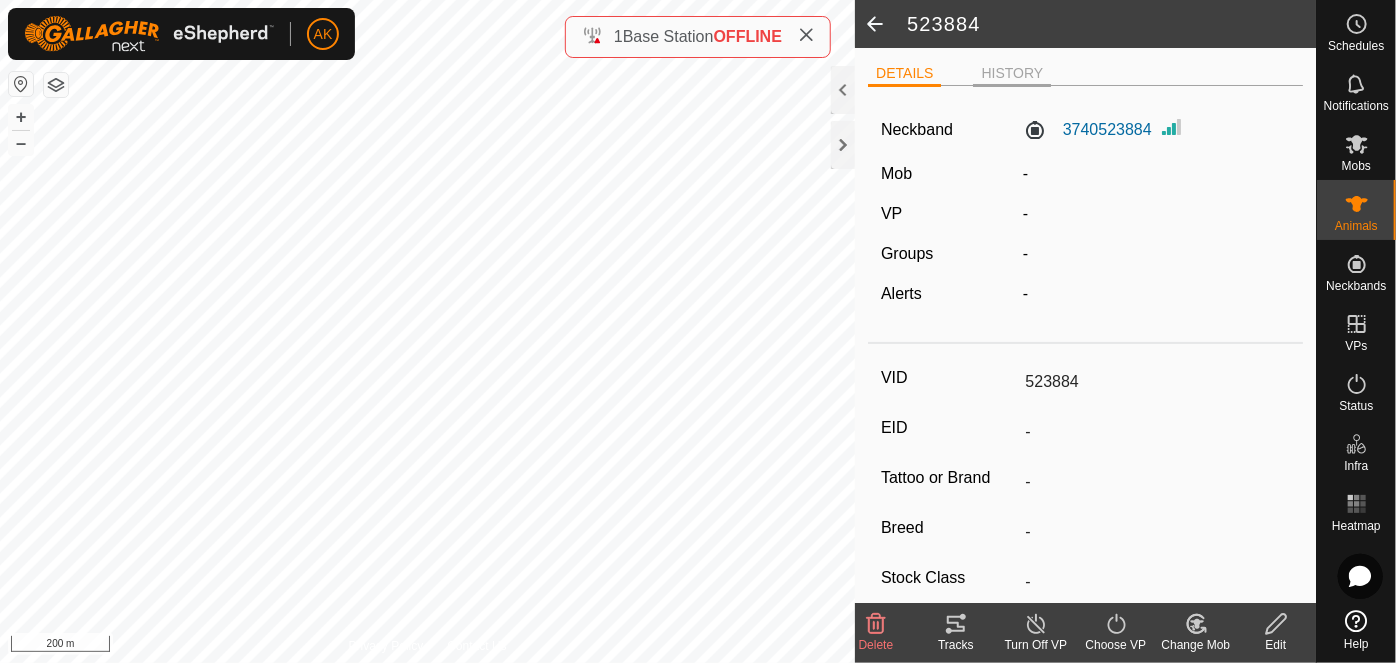 click on "HISTORY" 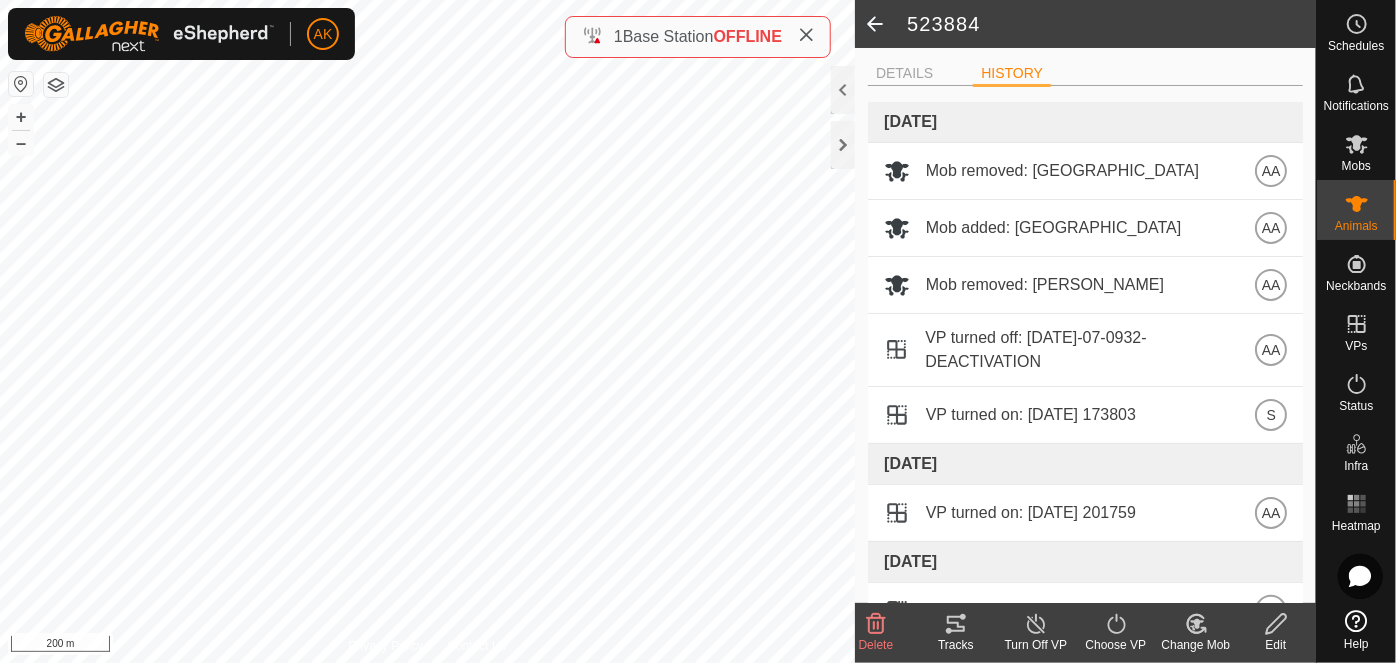 click on "HISTORY" 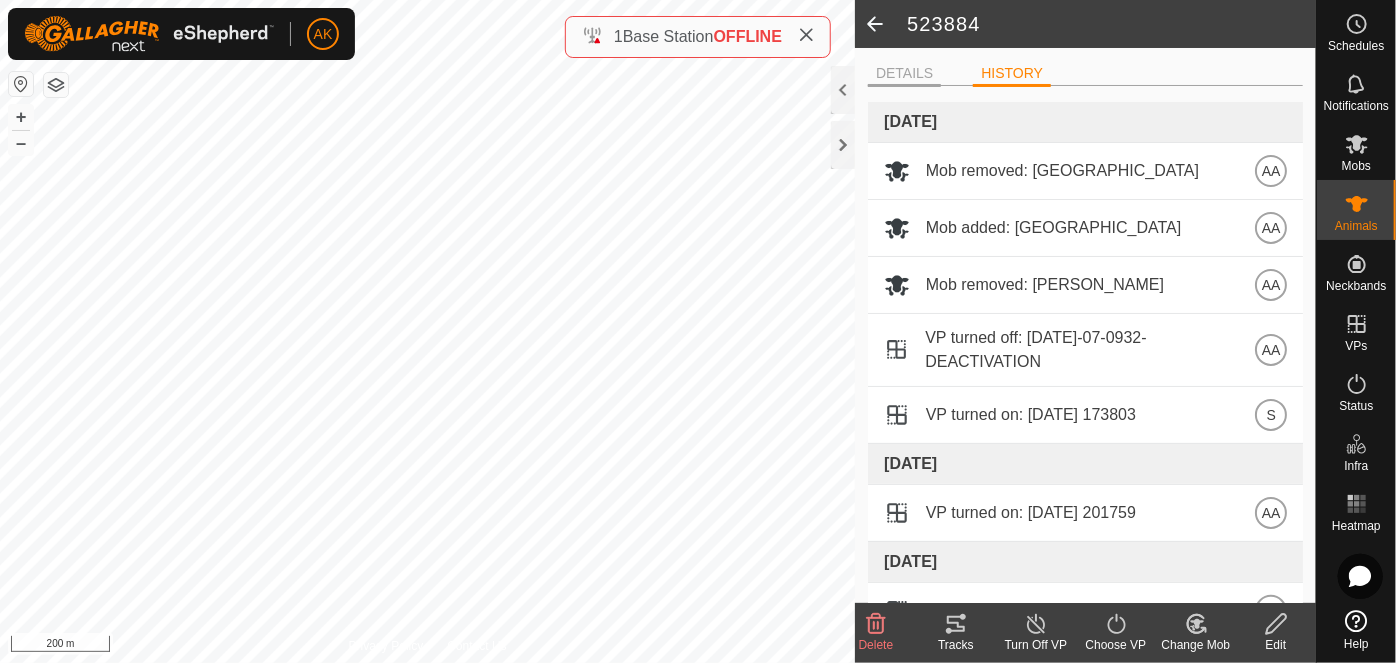 click on "DETAILS" 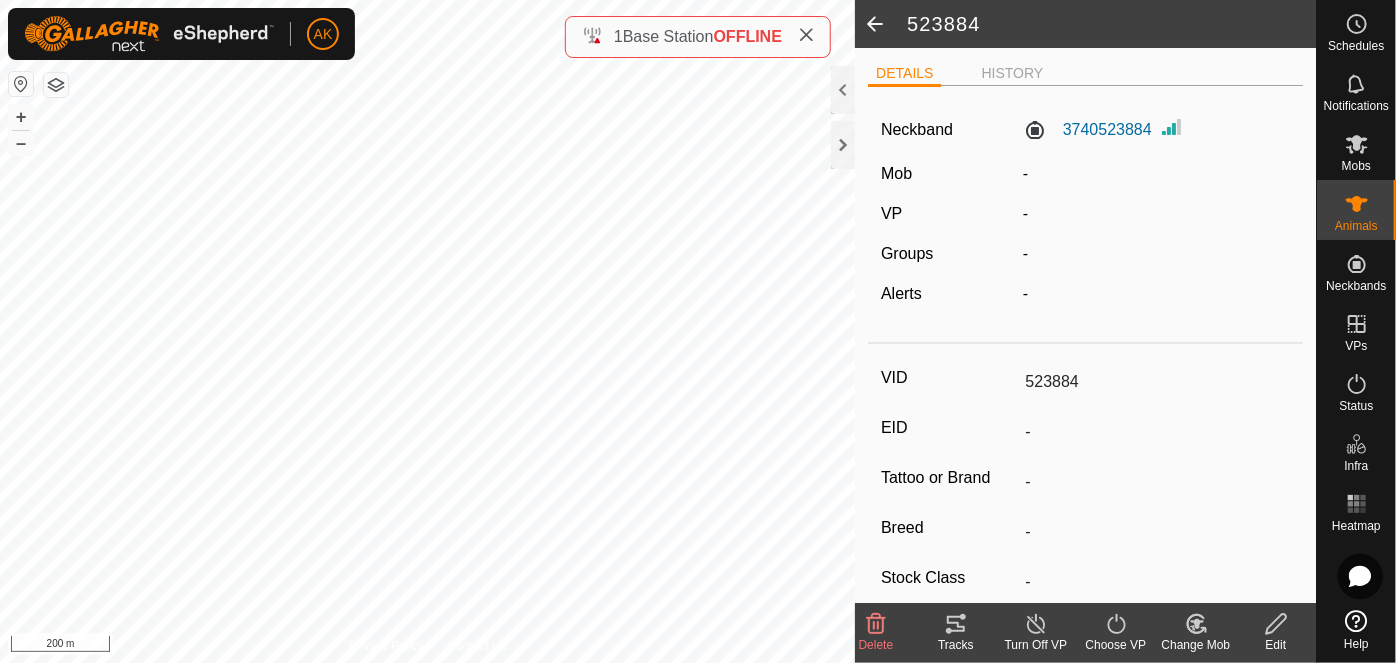 click 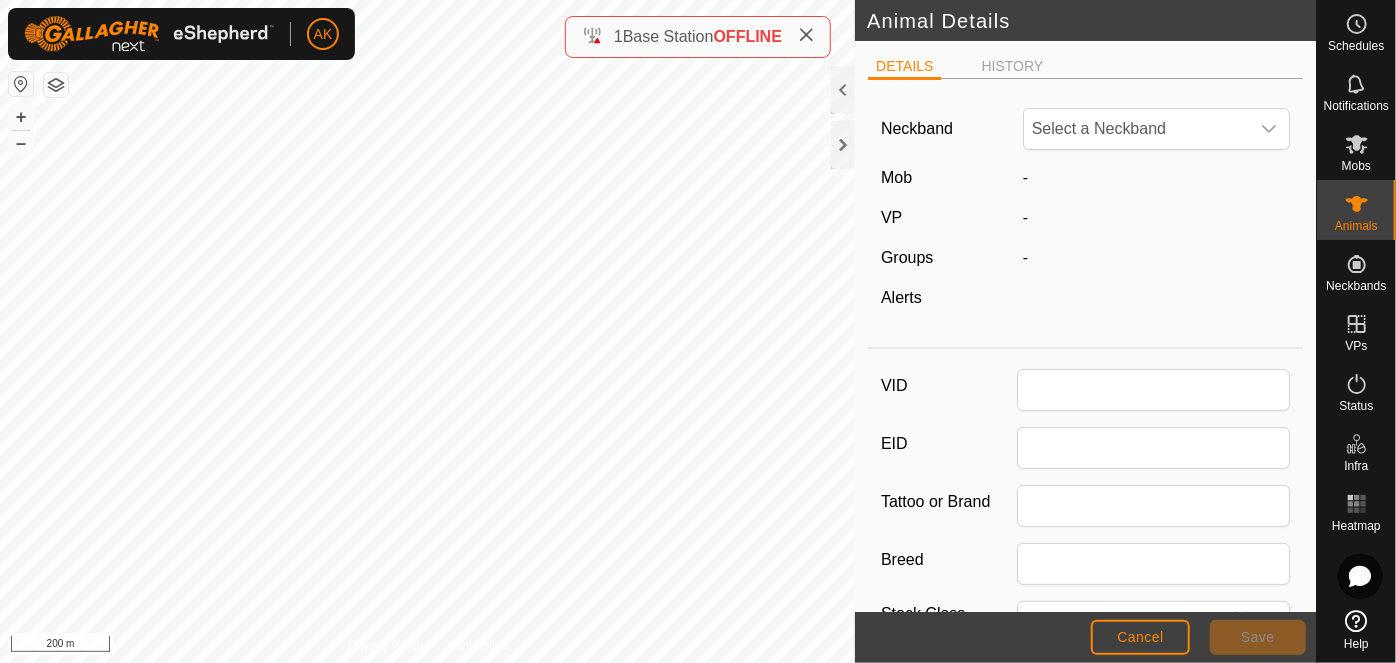 type on "523884" 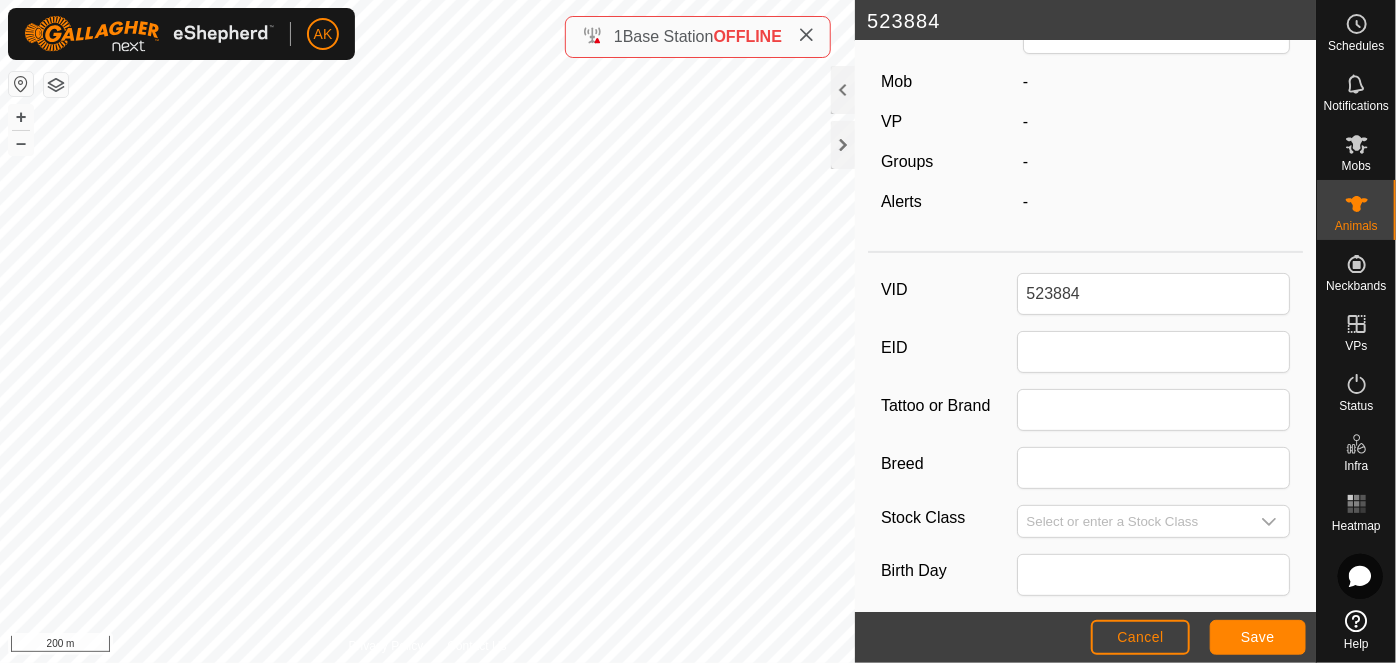 scroll, scrollTop: 90, scrollLeft: 0, axis: vertical 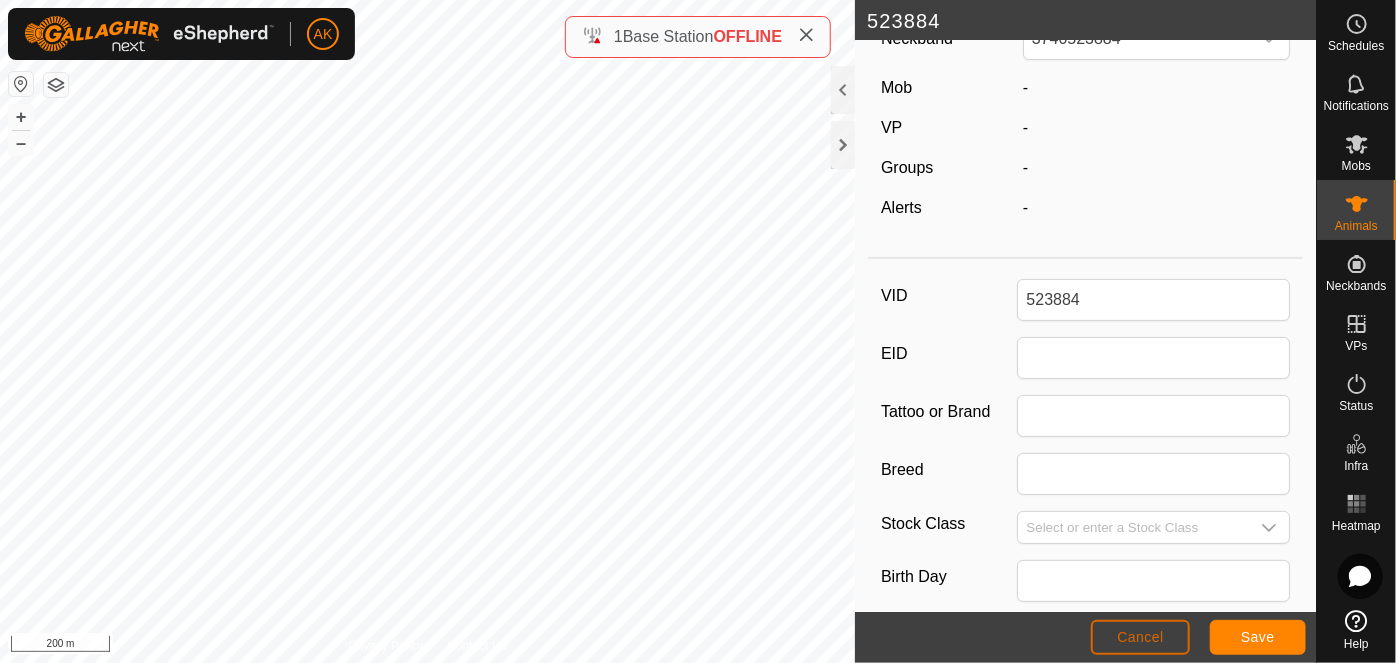 click on "Cancel" 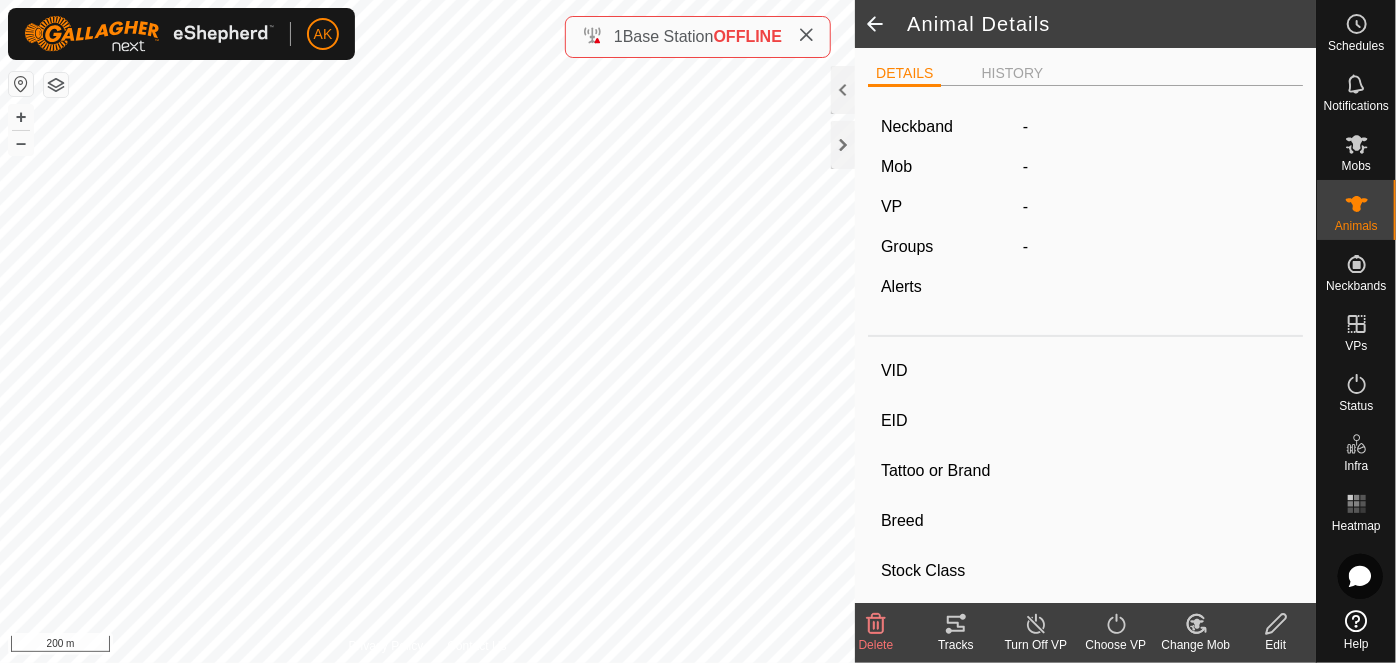 type on "523884" 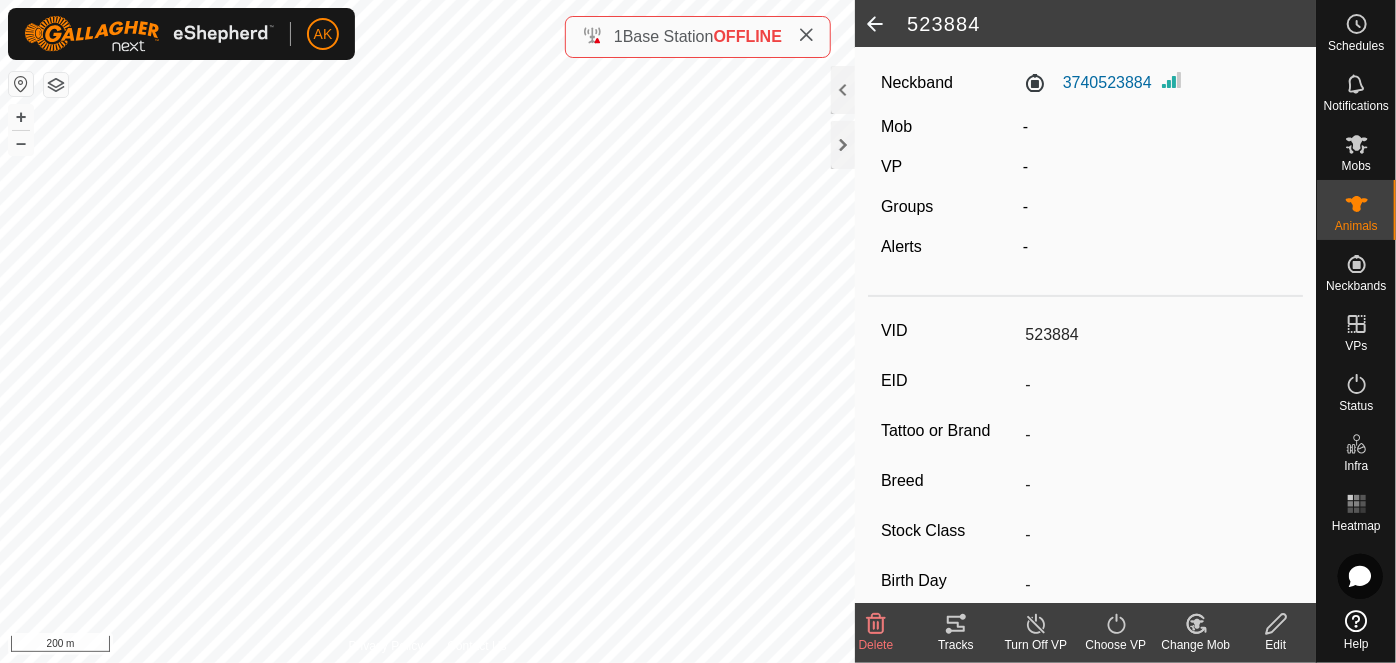 scroll, scrollTop: 0, scrollLeft: 0, axis: both 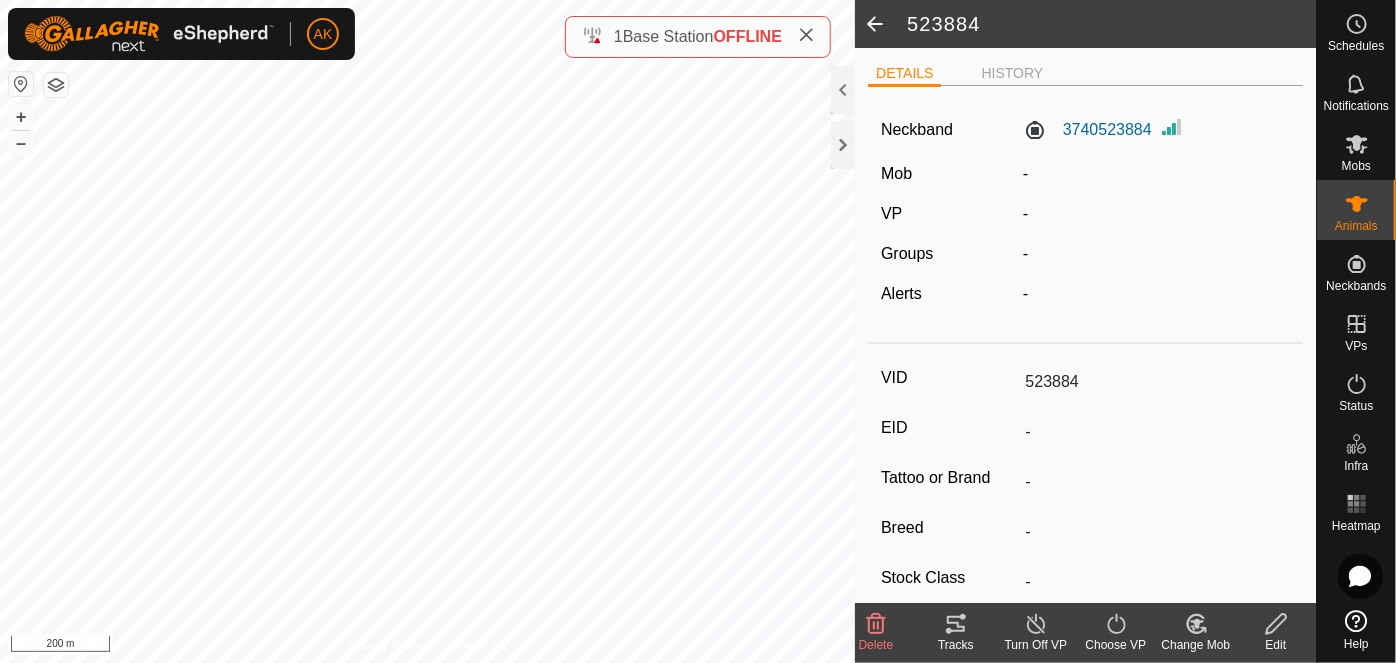 click 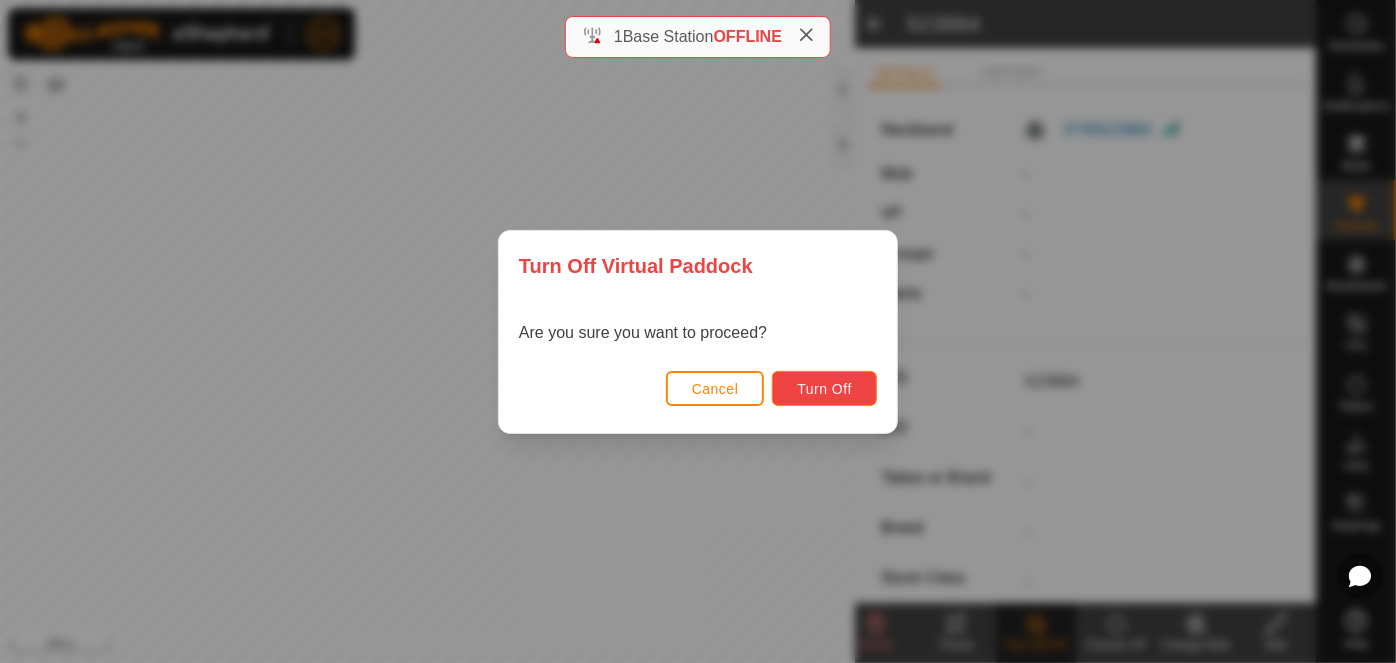click on "Turn Off" at bounding box center (824, 389) 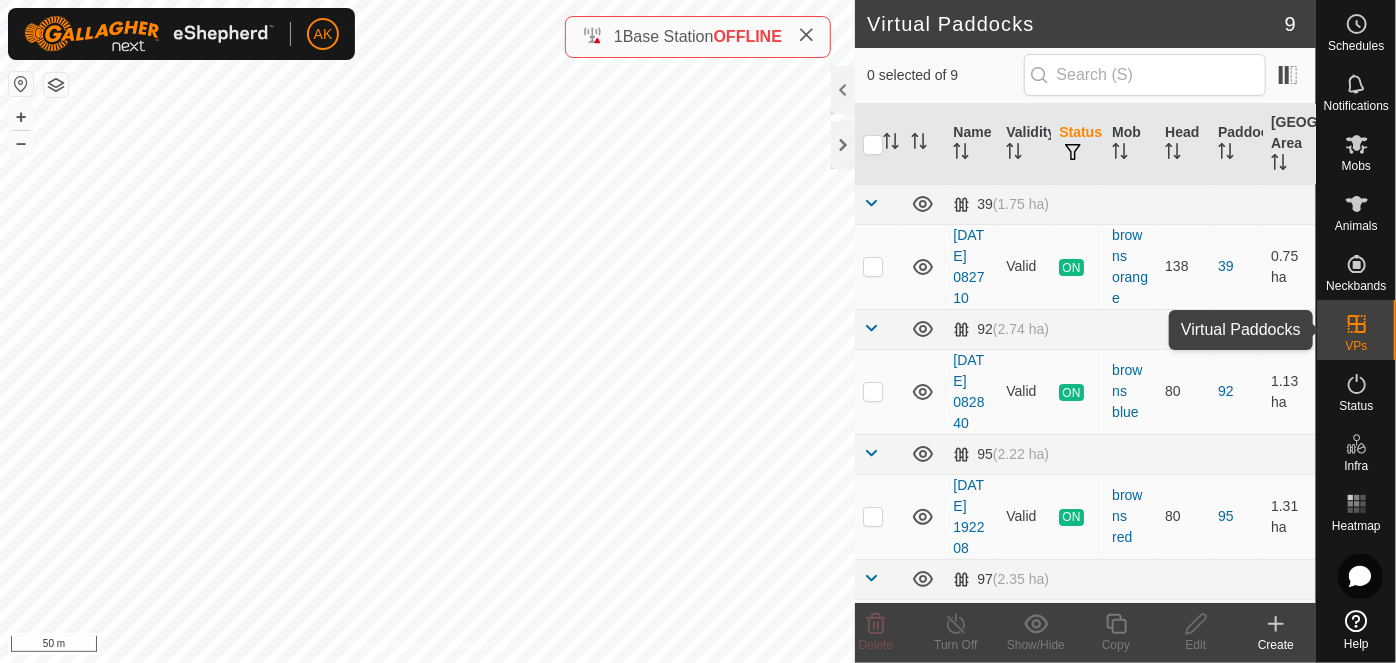 click on "VPs" at bounding box center [1356, 346] 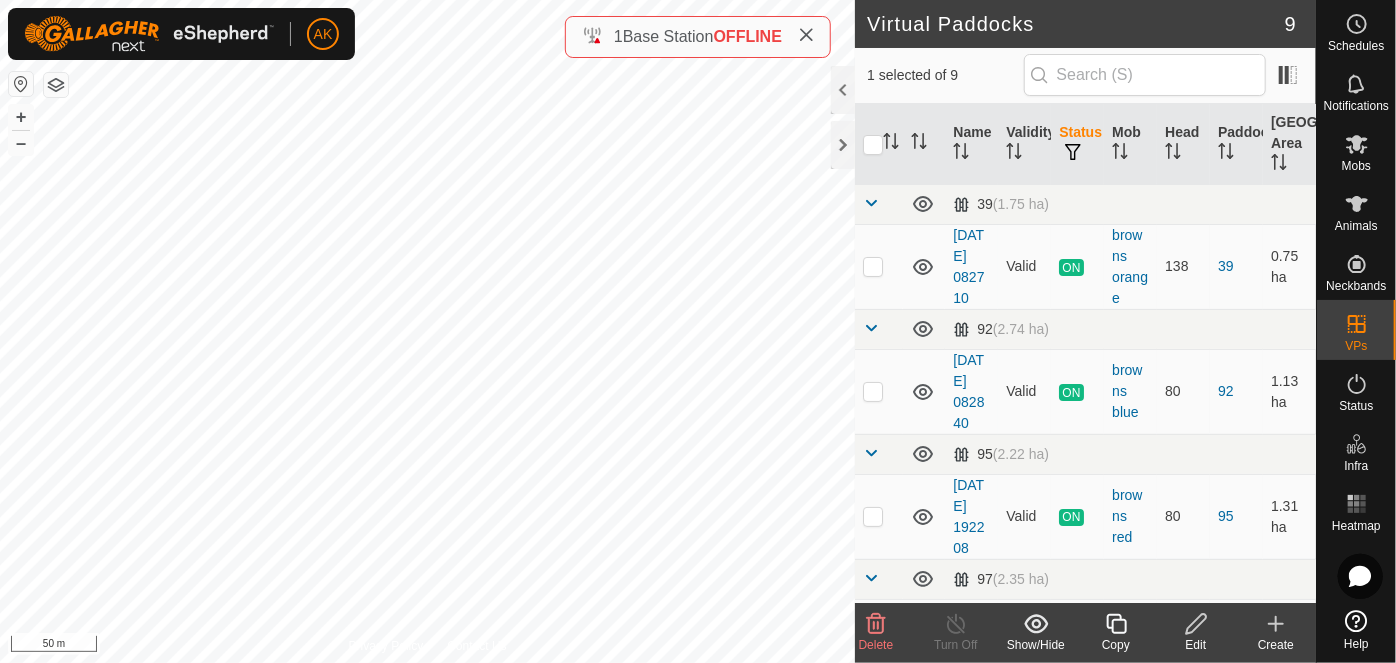 click 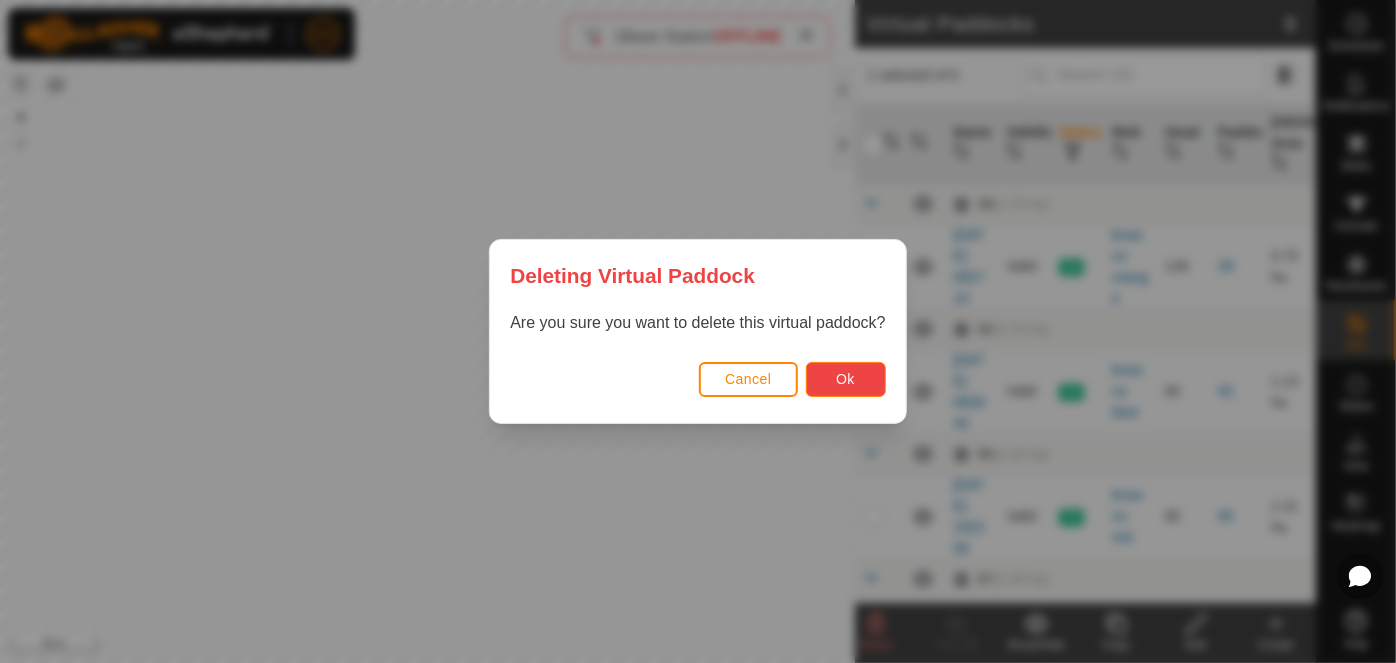 click on "Ok" at bounding box center (846, 379) 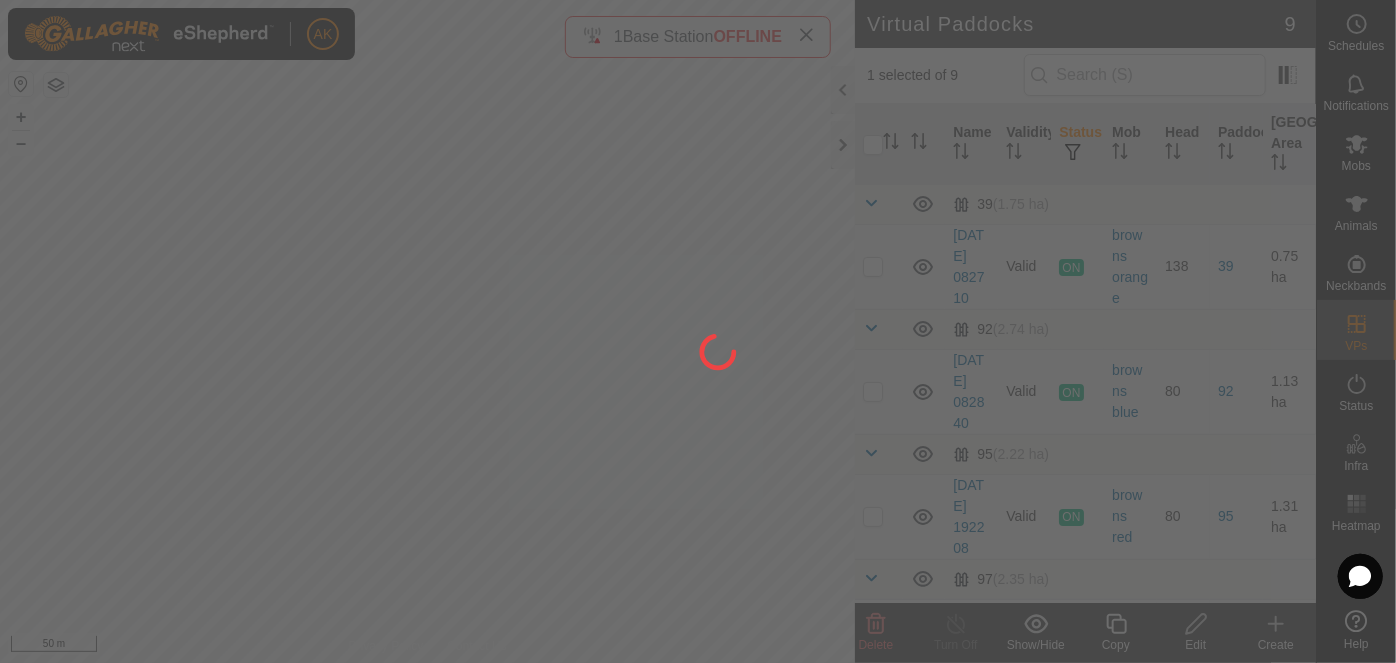 checkbox on "false" 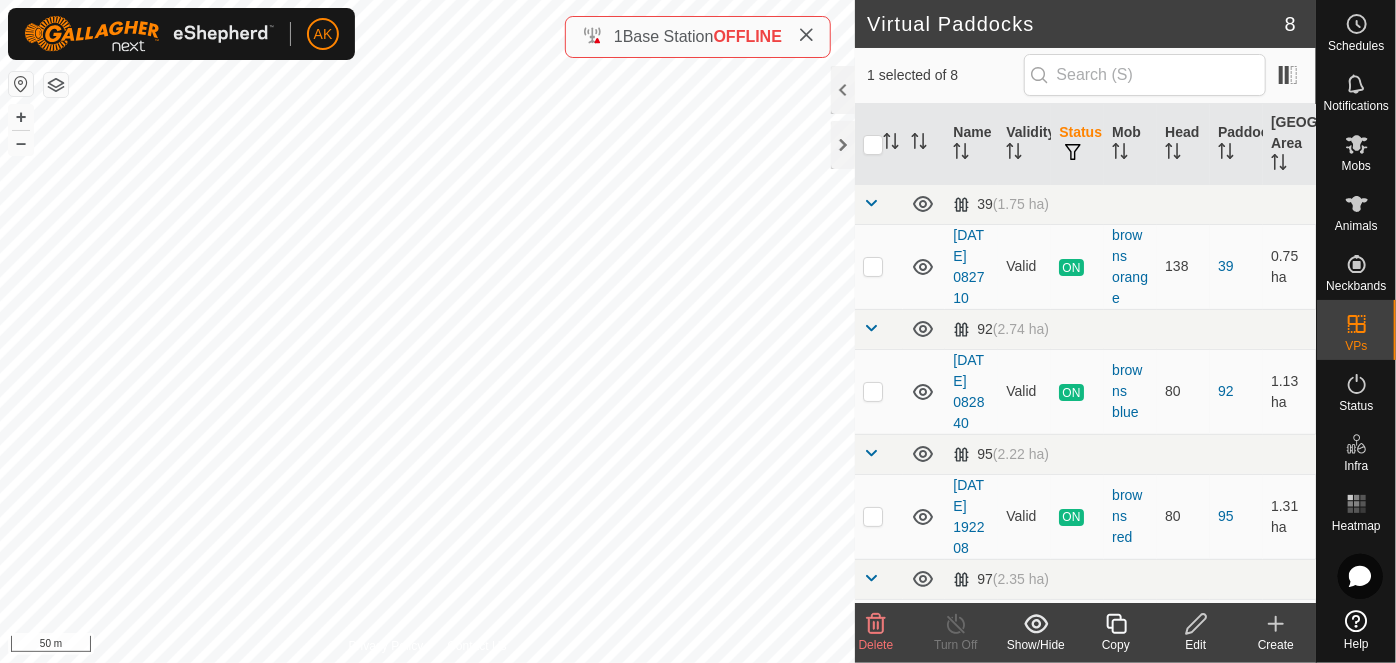 click 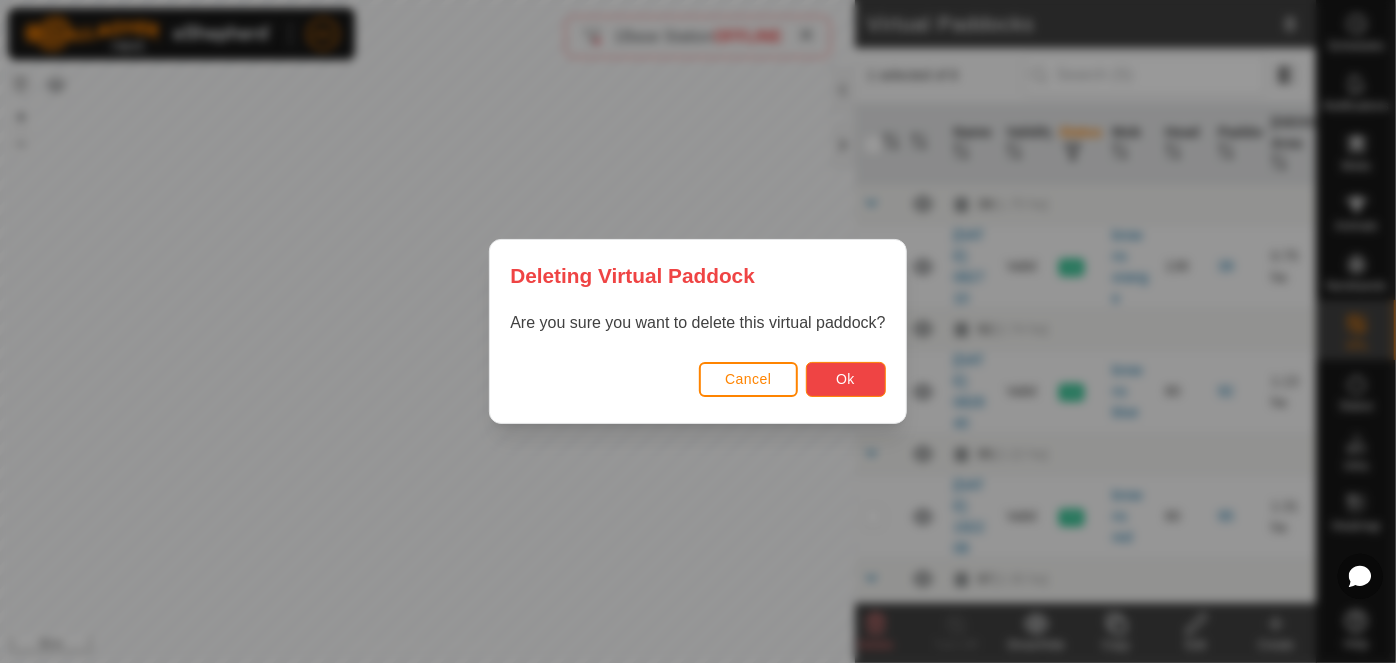 click on "Ok" at bounding box center [846, 379] 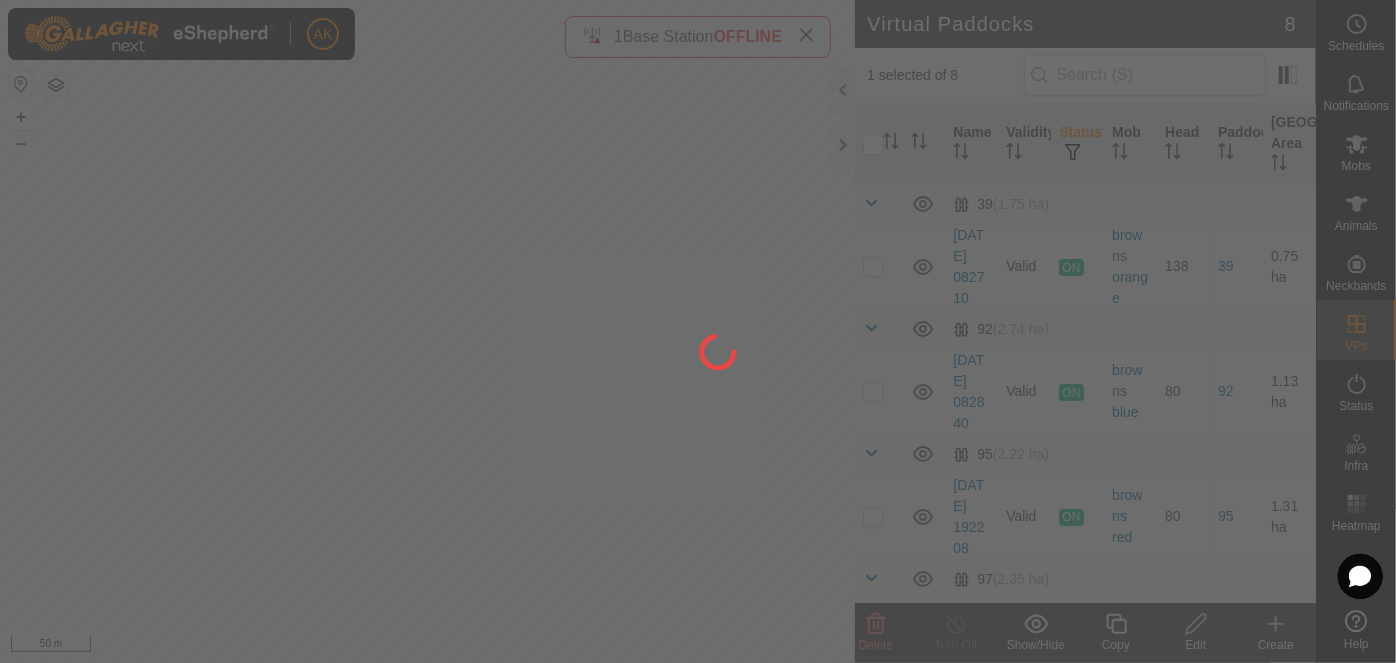 checkbox on "false" 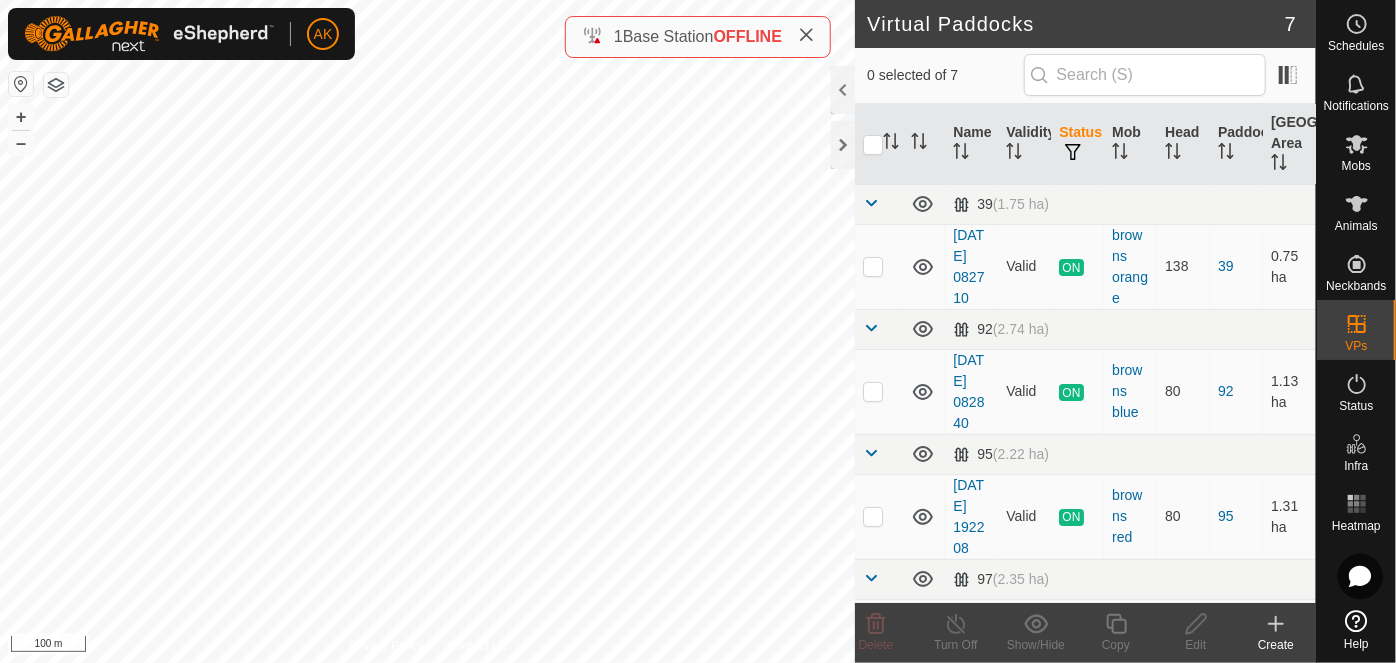 click on "AK Schedules Notifications Mobs Animals Neckbands VPs Status Infra Heatmap Help Virtual Paddocks 7 0 selected of 7     Name   Validity   Status   Mob   Head   Paddock   Grazing Area   39   (1.75 ha) [DATE] 082710  Valid  ON  browns orange   138   39   0.75 ha   92   (2.74 ha) [DATE] 082840  Valid  ON  browns blue   80   92   1.13 ha   95   (2.22 ha) [DATE] 192208  Valid  ON  browns red   80   95   1.31 ha   97   (2.35 ha) [DATE] 192145  Valid  ON  browns green   77   97   1.41 ha   B8   (2.86 ha) [DATE] 071230  Valid  OFF  -   0   B8   1.71 [GEOGRAPHIC_DATA]   (142.41 ha) [DATE] 145812  [GEOGRAPHIC_DATA]   5.59 ha  [DATE] 111033  Valid  OFF  -   0   Hills   10.85 ha  Delete  Turn Off   Show/Hide   Copy   Edit   Create  Privacy Policy Contact Us
486960
2712486960
[GEOGRAPHIC_DATA]
[DATE] 192145 + – ⇧ i 100 m 1  Base Station  OFFLINE" at bounding box center (698, 331) 